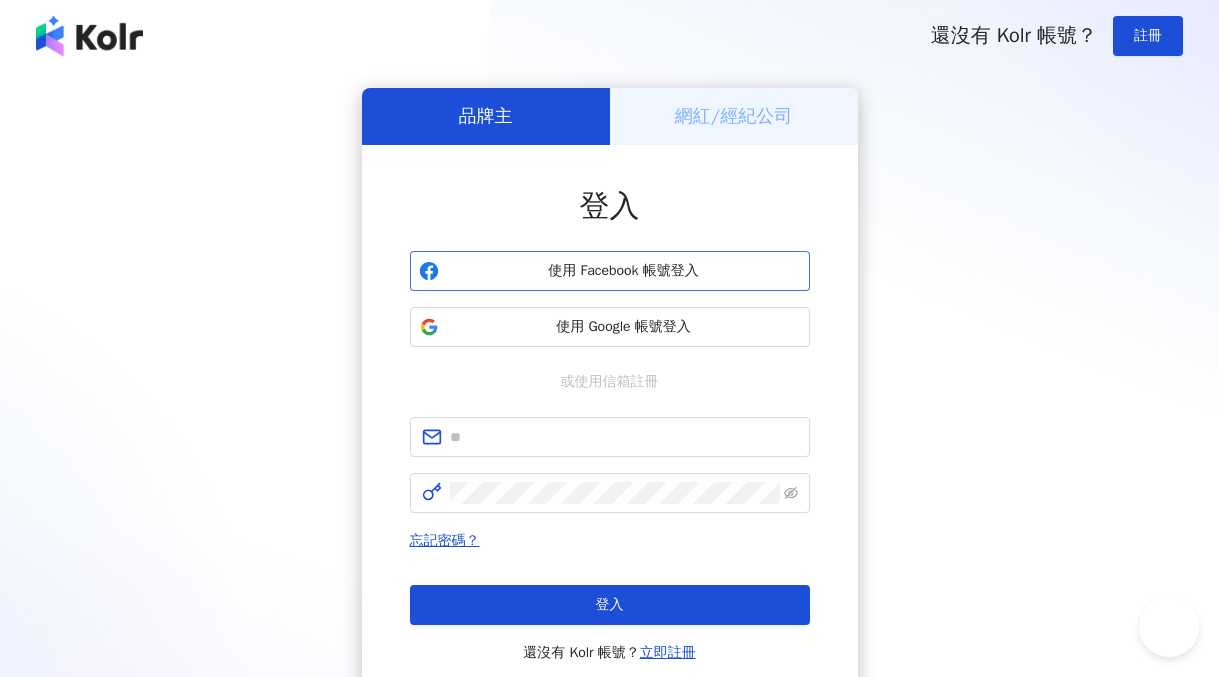 scroll, scrollTop: 0, scrollLeft: 0, axis: both 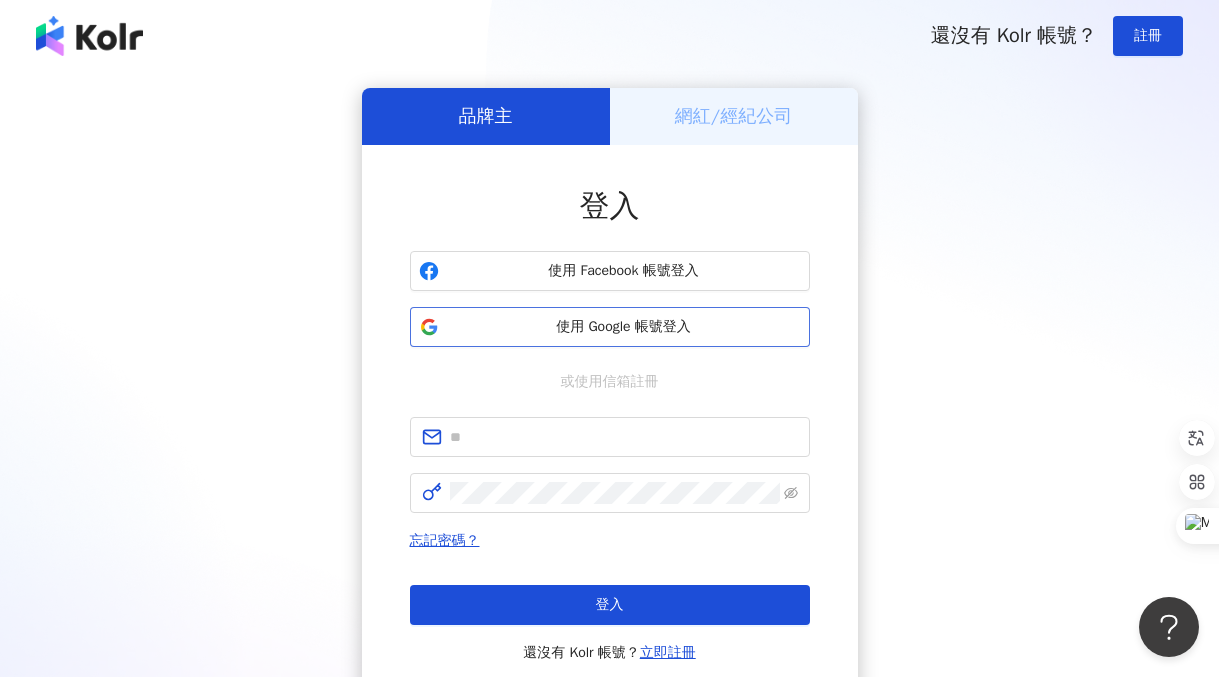 click on "使用 Google 帳號登入" at bounding box center [624, 327] 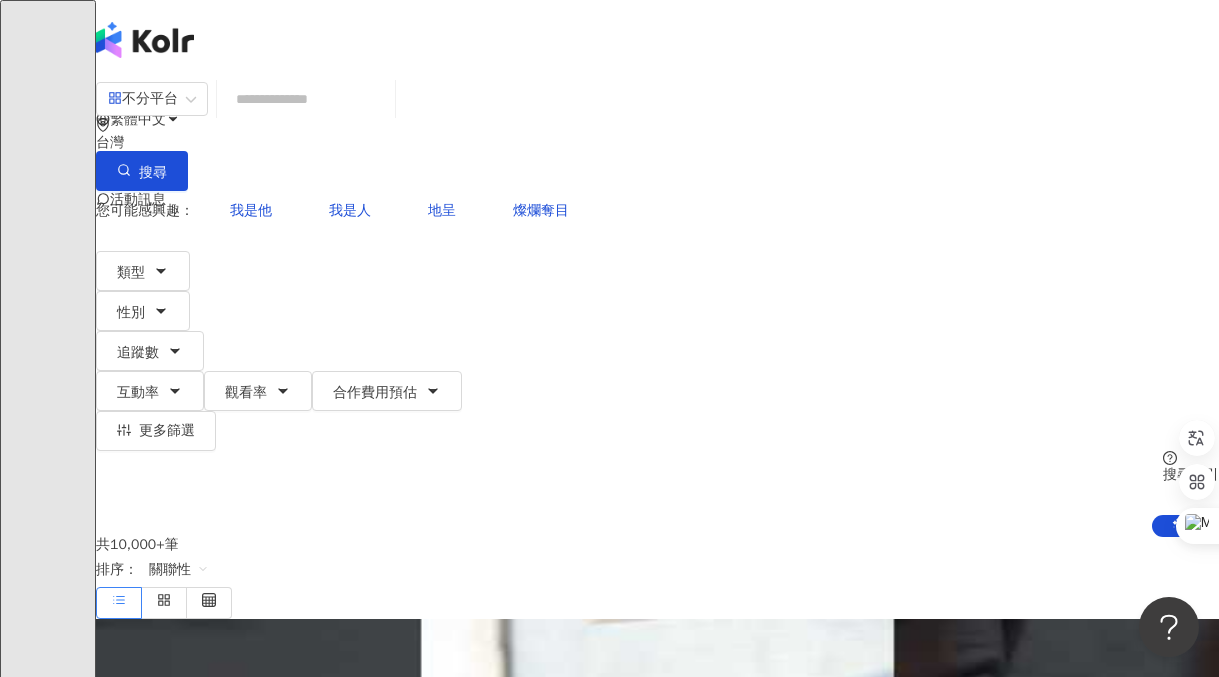 click at bounding box center (306, 99) 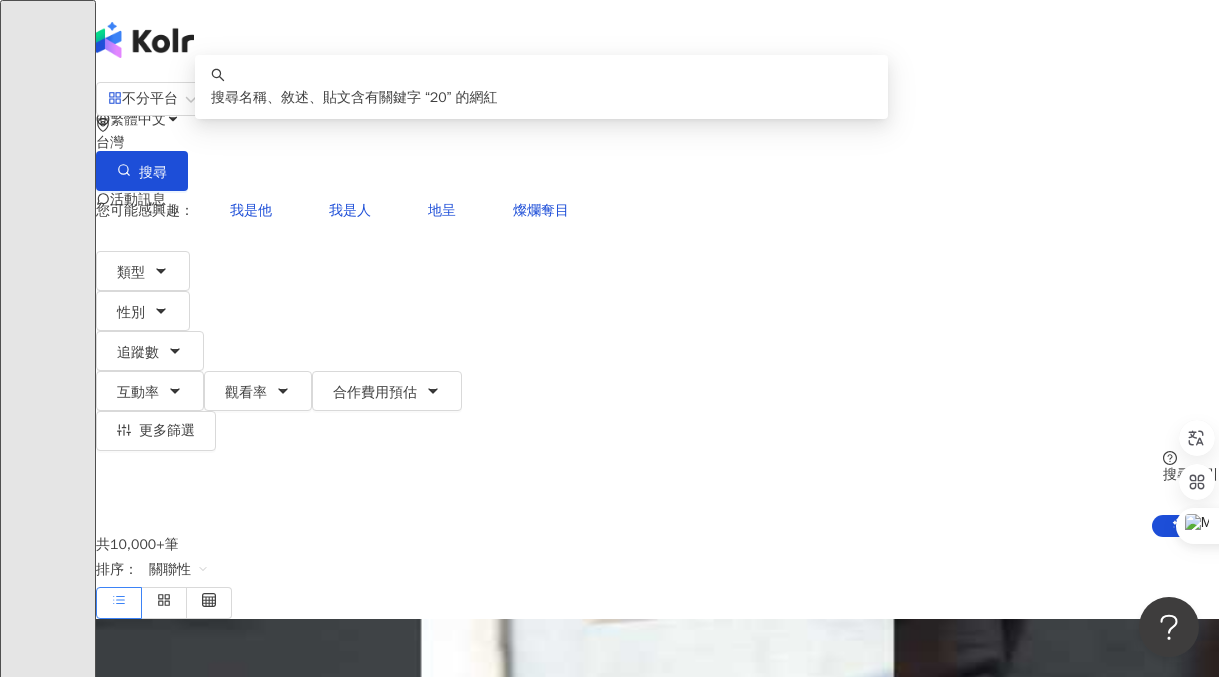 type on "*" 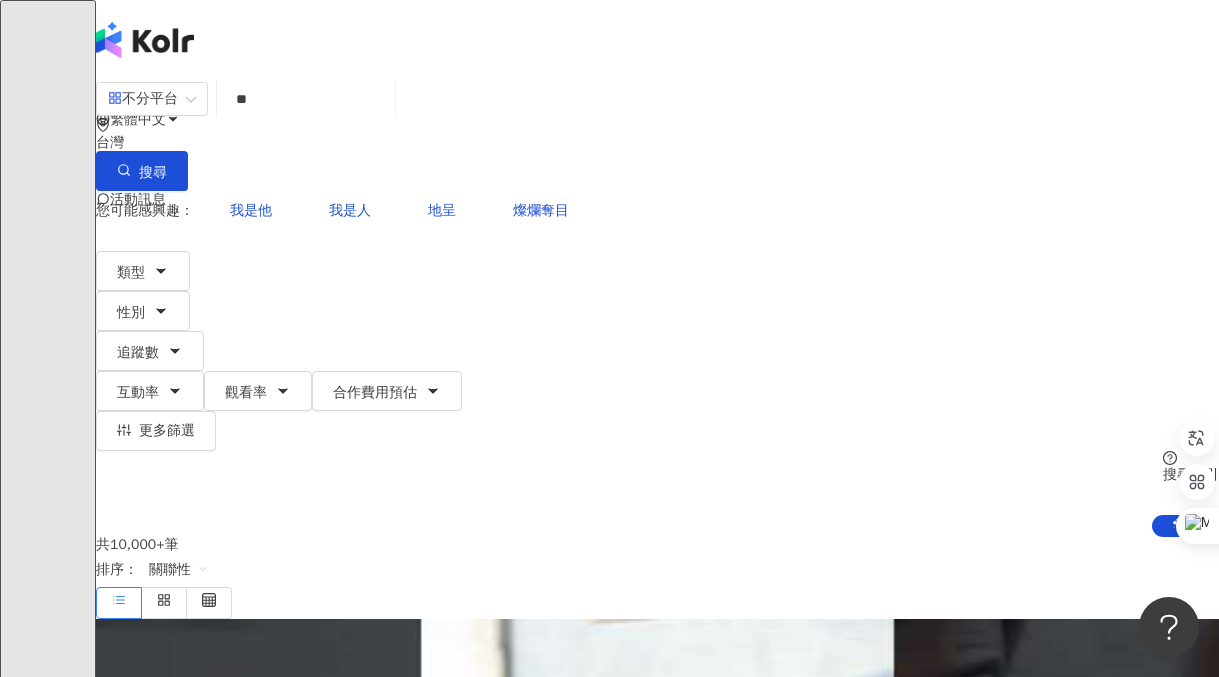 type on "**" 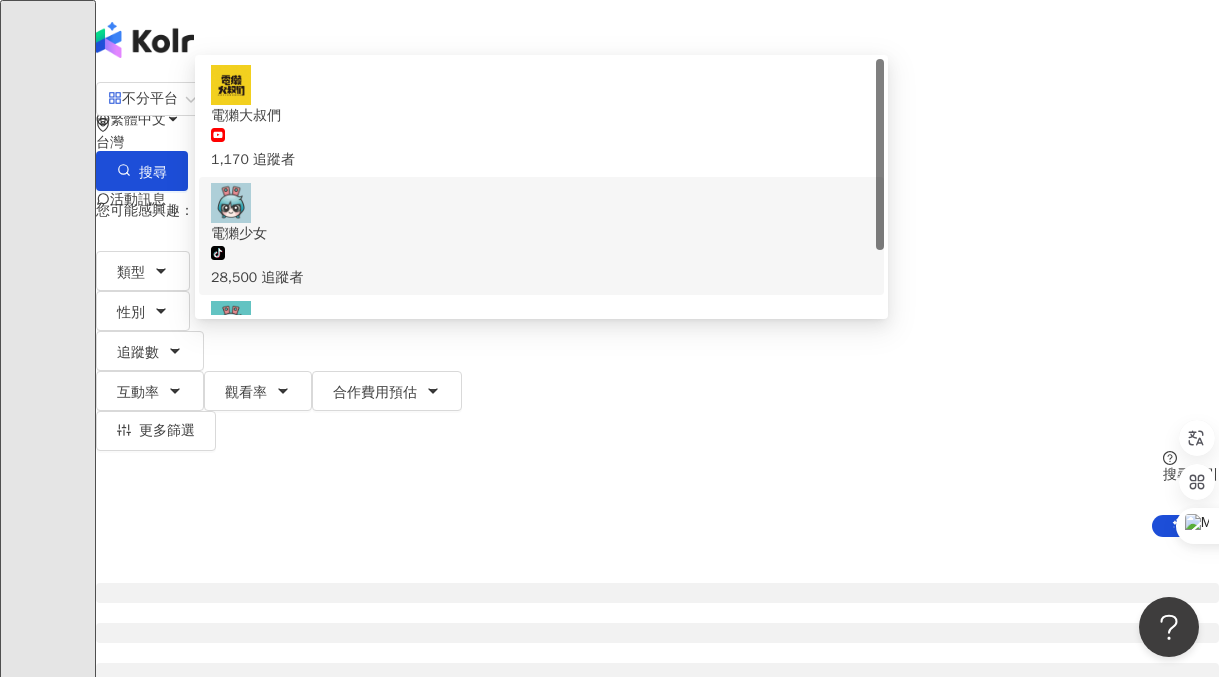 click on "電獺少女-女孩的科技日常" at bounding box center [541, 352] 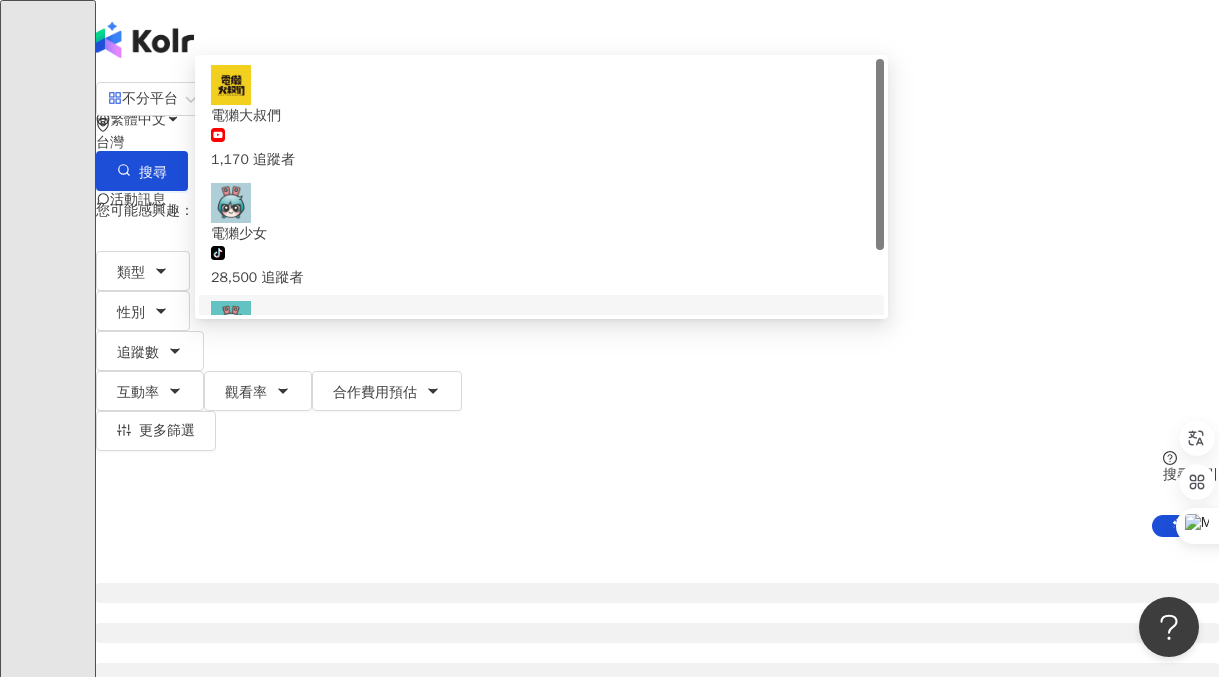 type 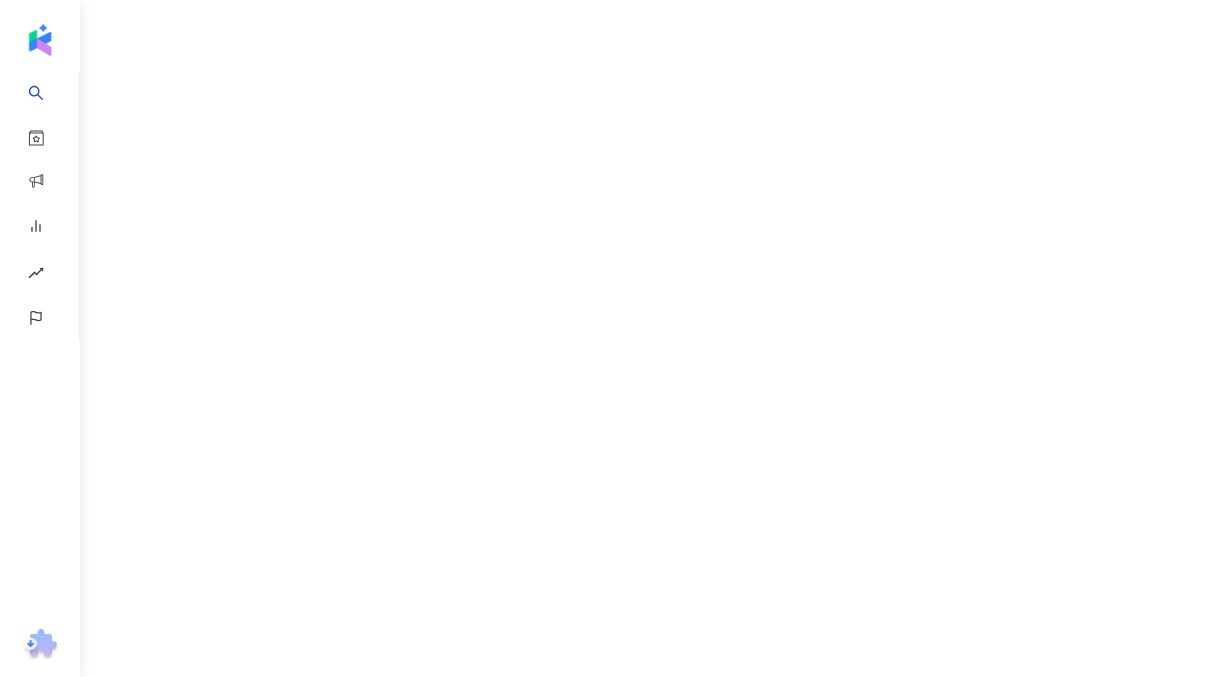 scroll, scrollTop: 0, scrollLeft: 0, axis: both 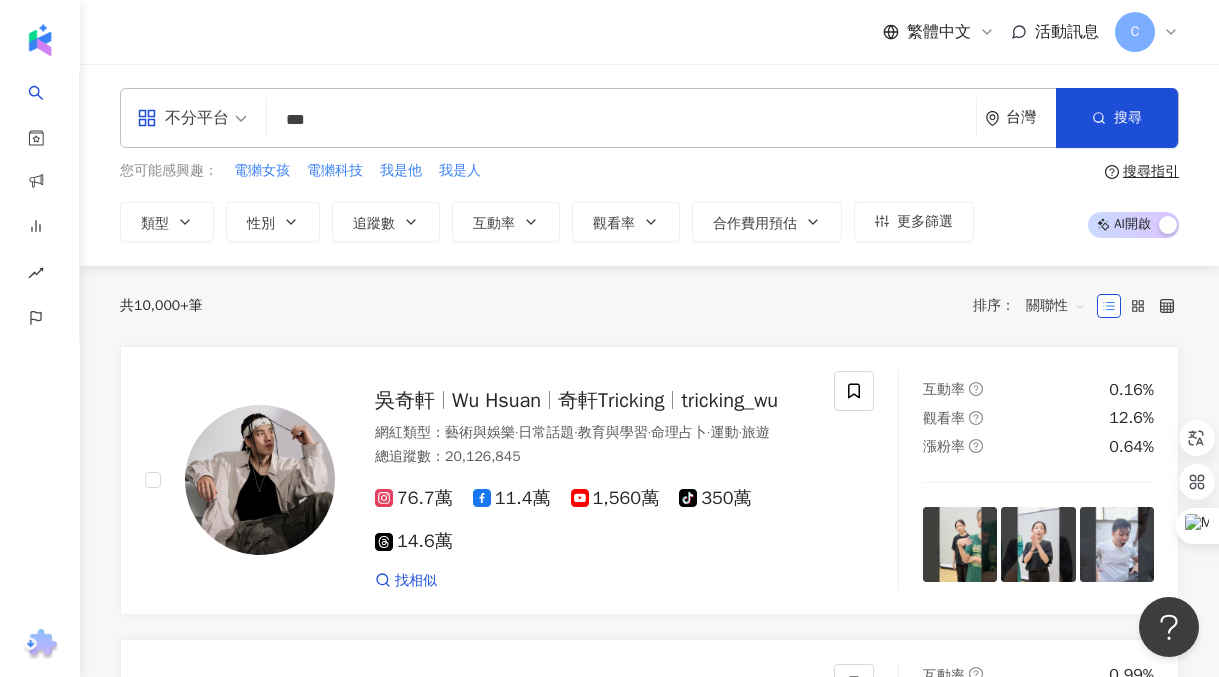 type on "**" 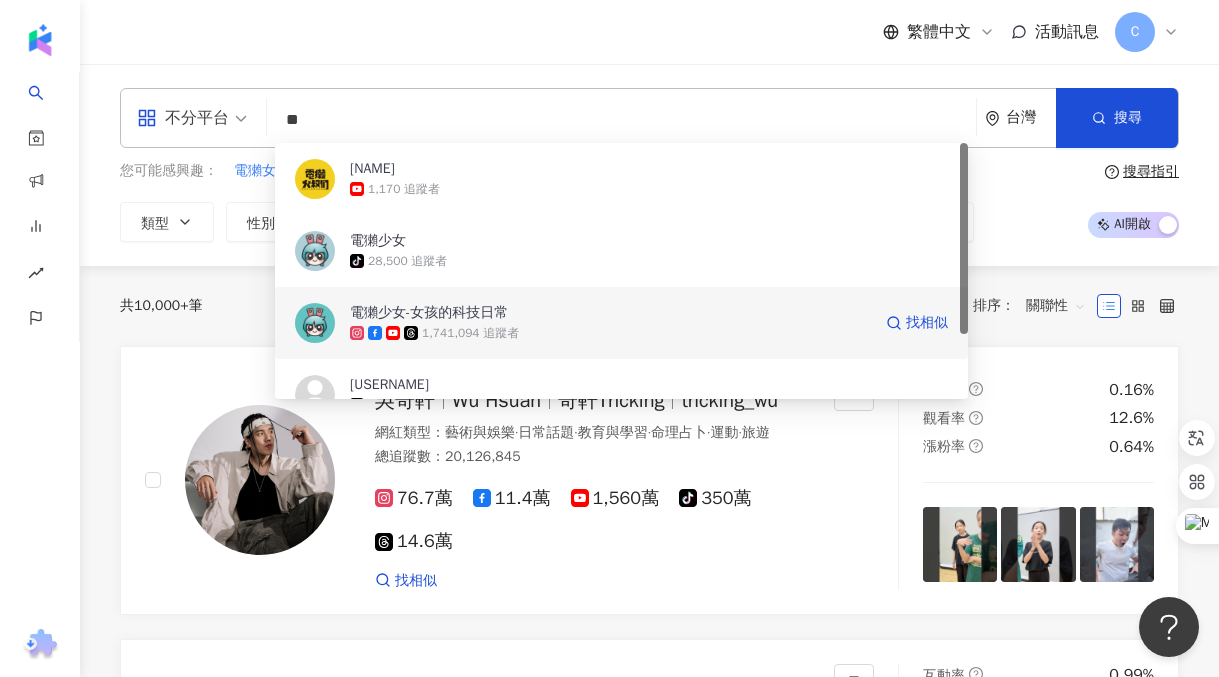 click on "電獺少女-女孩的科技日常" at bounding box center [429, 313] 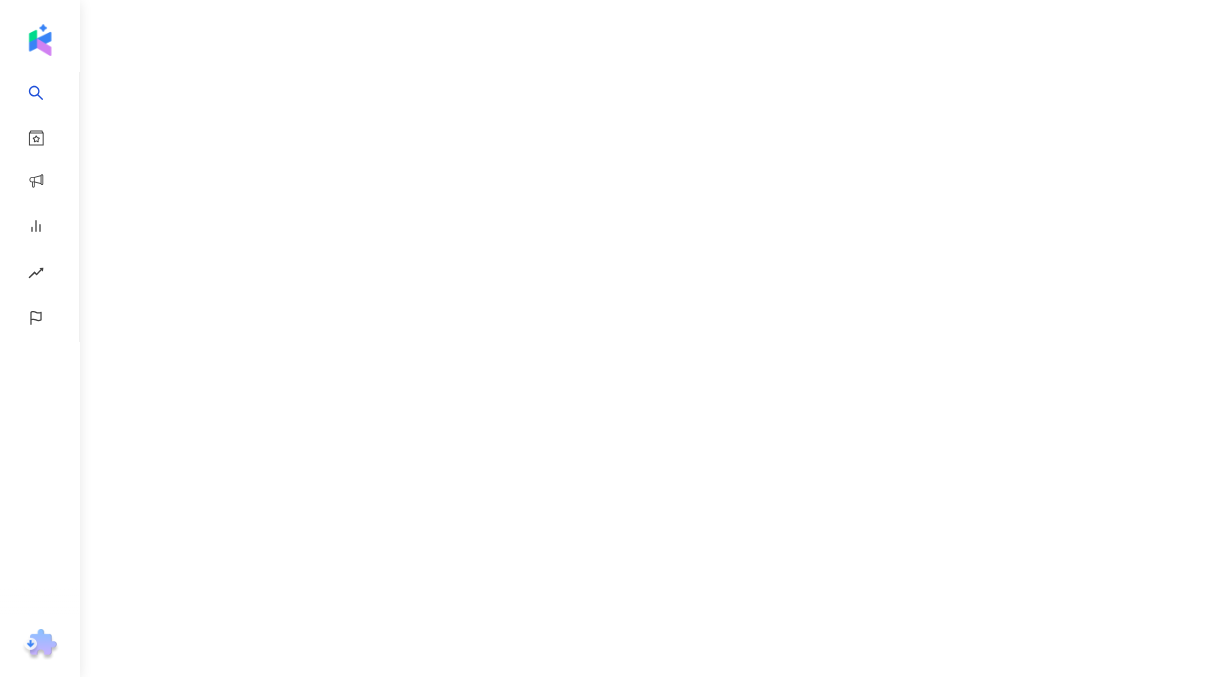 scroll, scrollTop: 0, scrollLeft: 0, axis: both 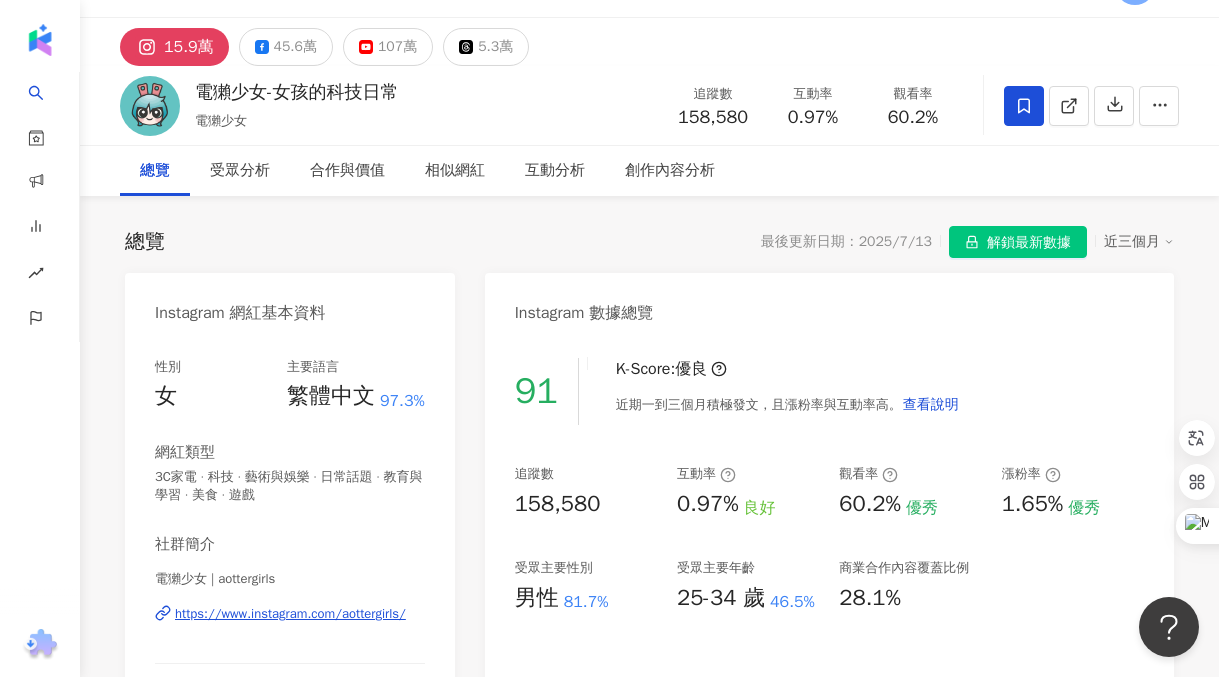 click on "解鎖最新數據" at bounding box center [1029, 243] 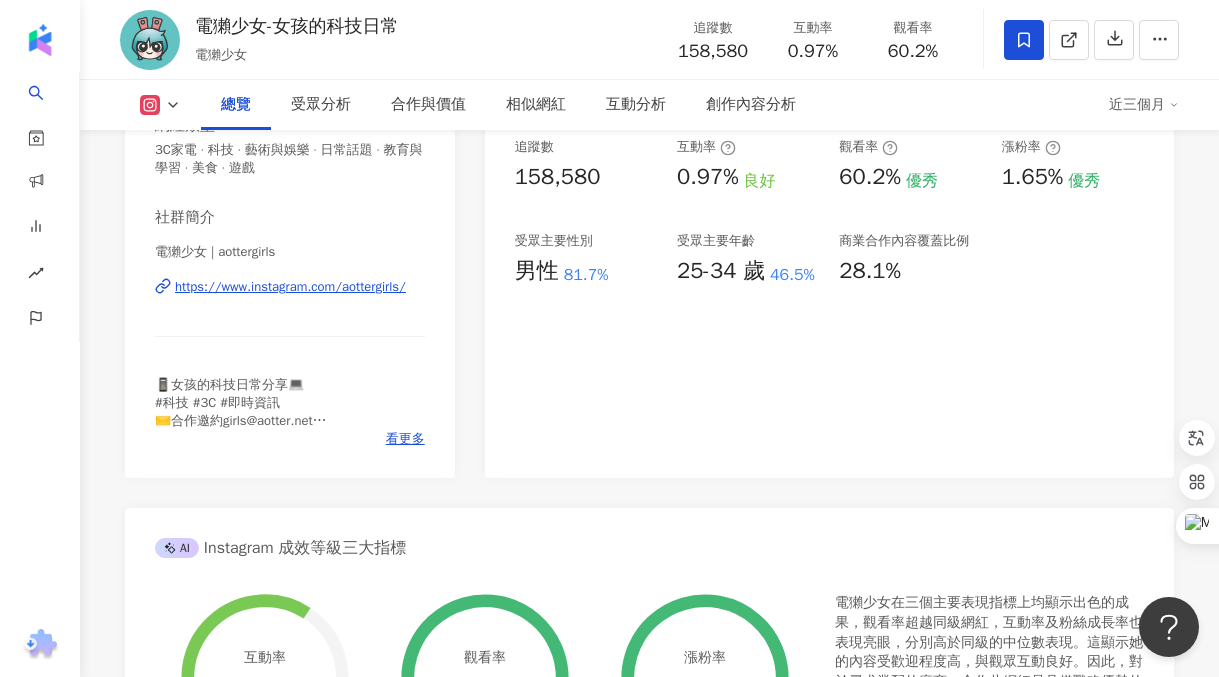 scroll, scrollTop: 416, scrollLeft: 0, axis: vertical 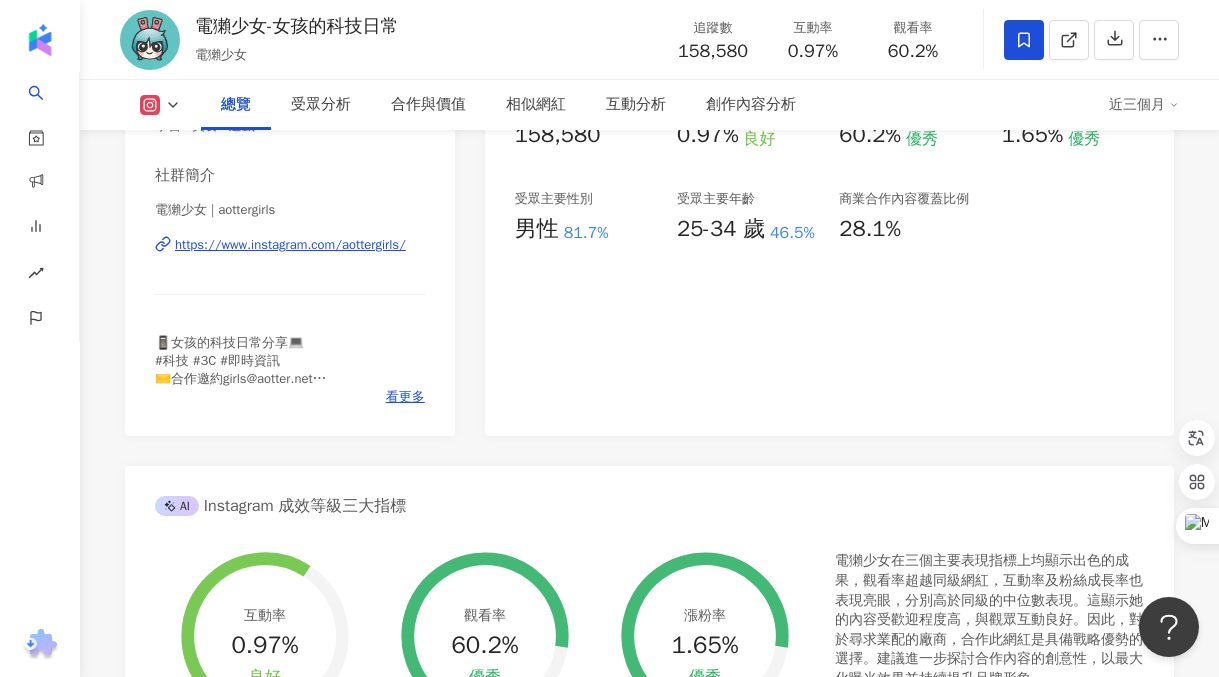 click on "https://www.instagram.com/aottergirls/" at bounding box center (290, 245) 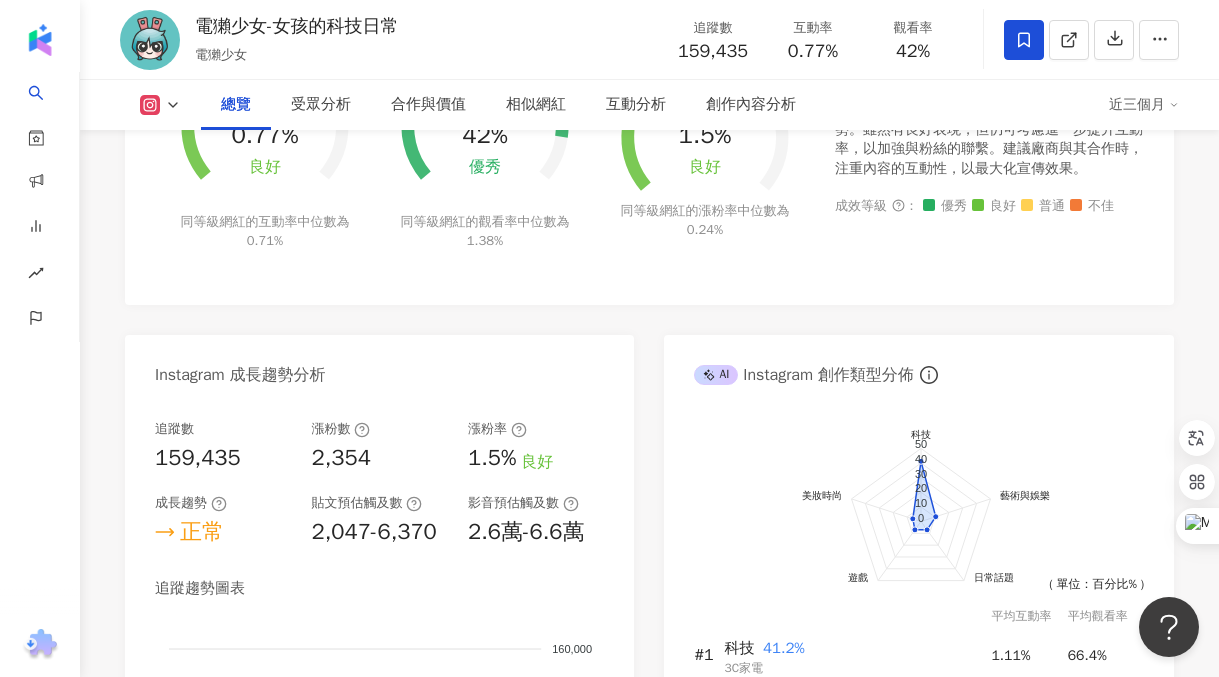 scroll, scrollTop: 1005, scrollLeft: 0, axis: vertical 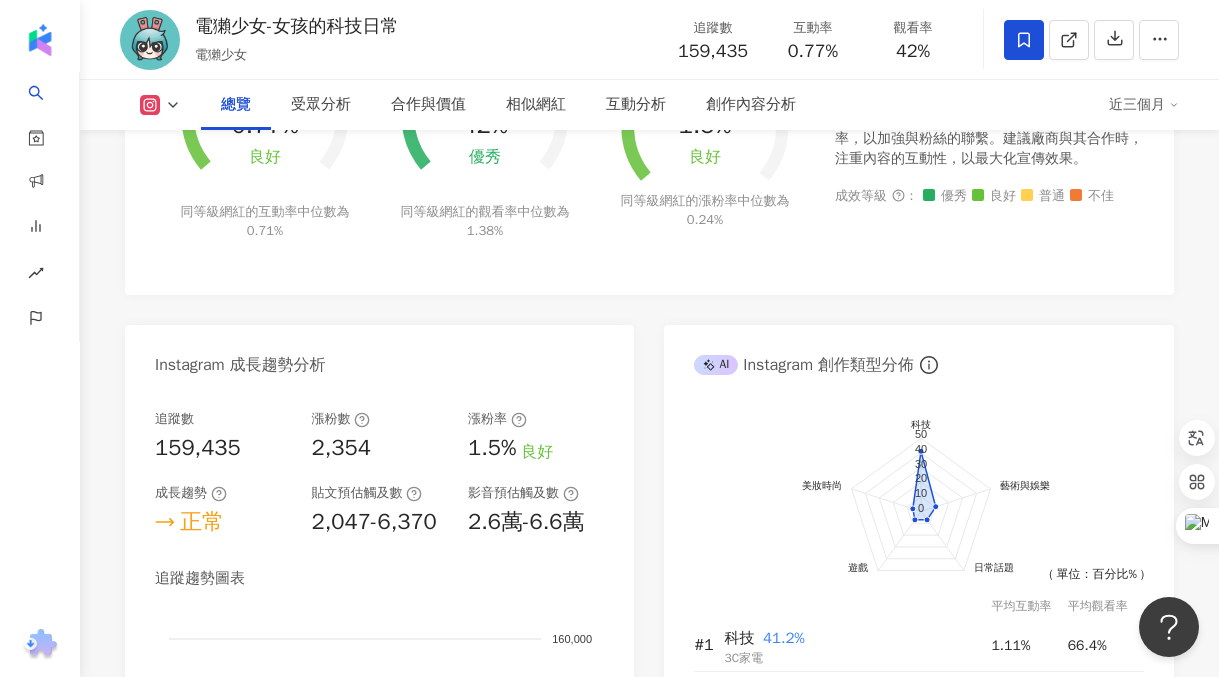 click 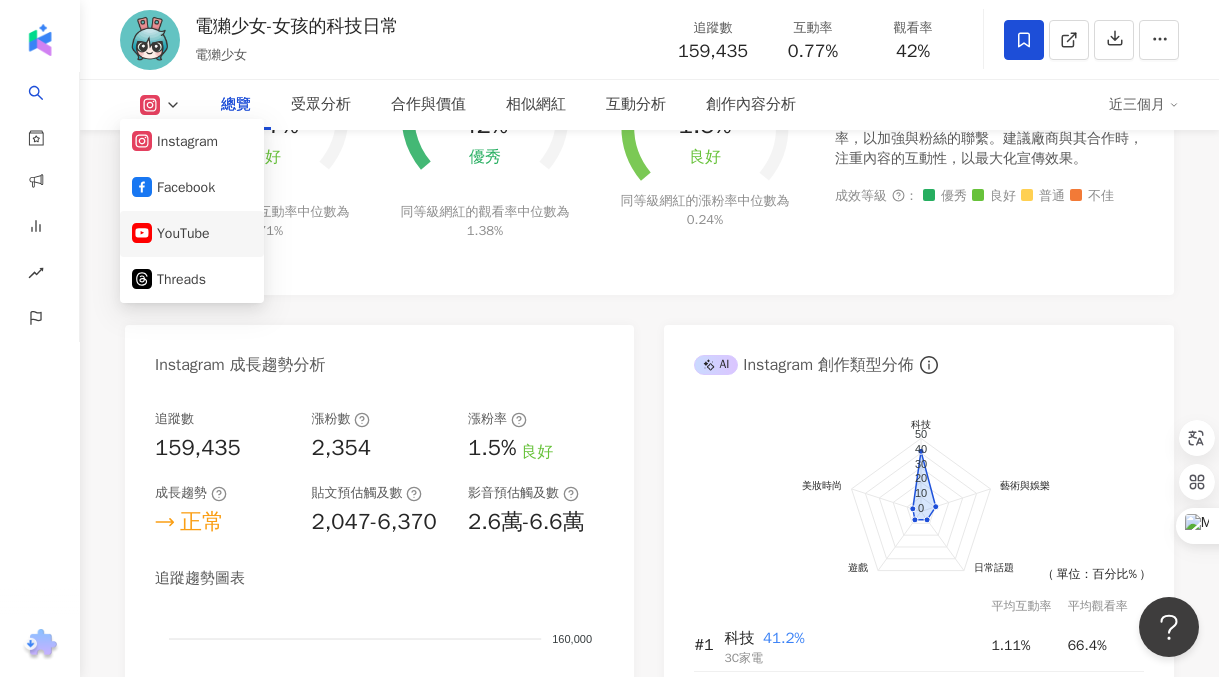 click on "YouTube" at bounding box center [192, 234] 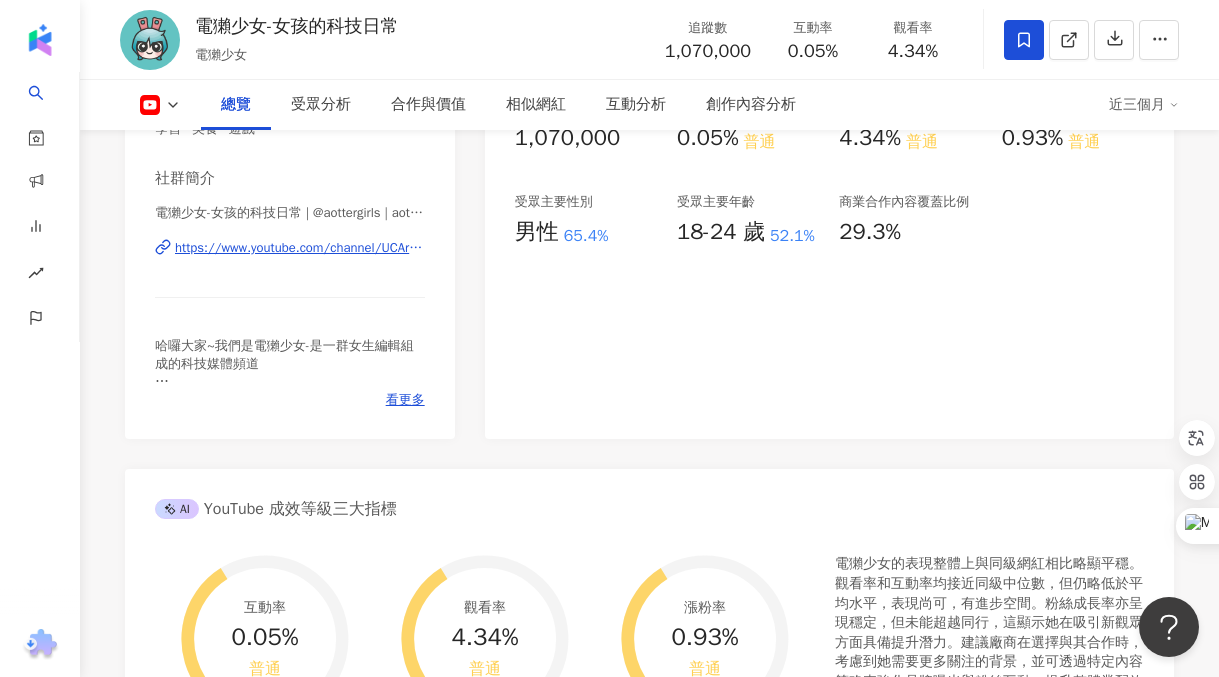 scroll, scrollTop: 0, scrollLeft: 0, axis: both 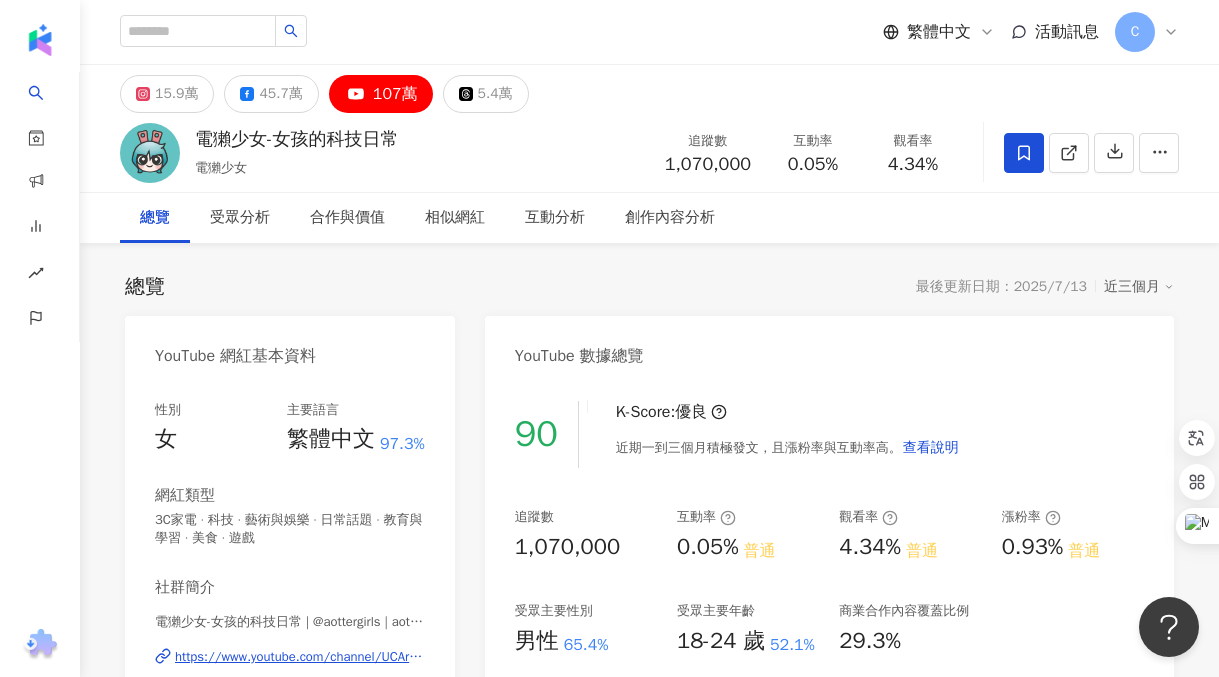 click on "1,070,000" at bounding box center [568, 547] 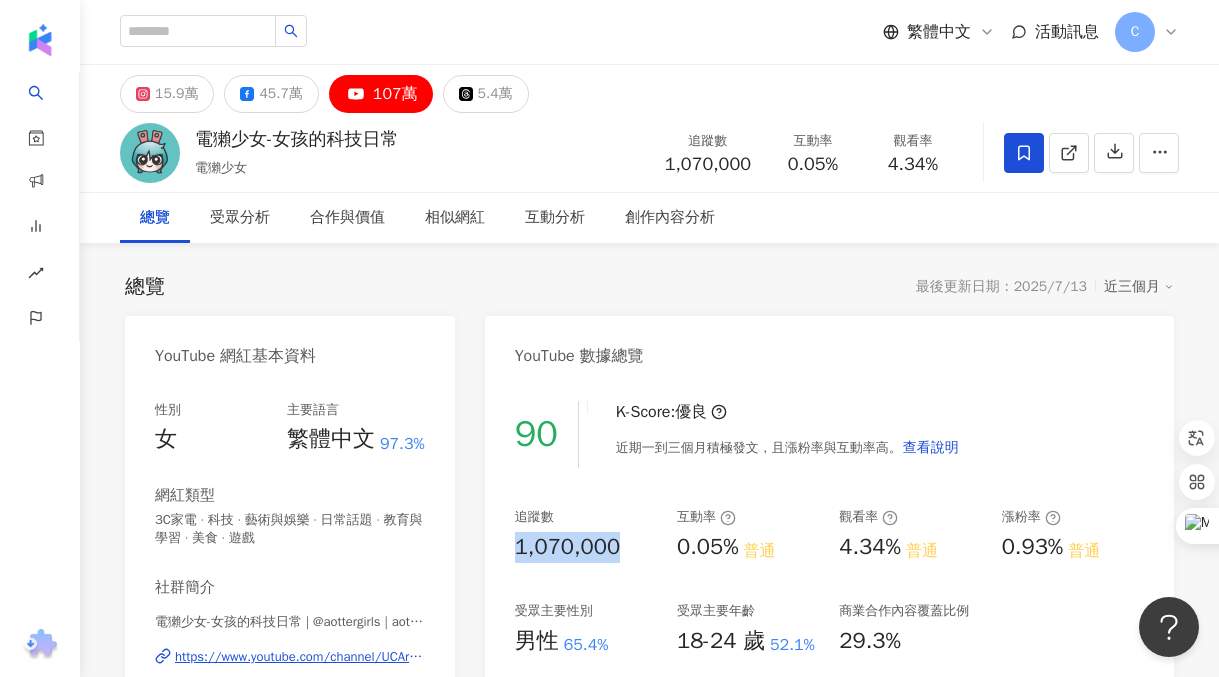 drag, startPoint x: 512, startPoint y: 542, endPoint x: 612, endPoint y: 542, distance: 100 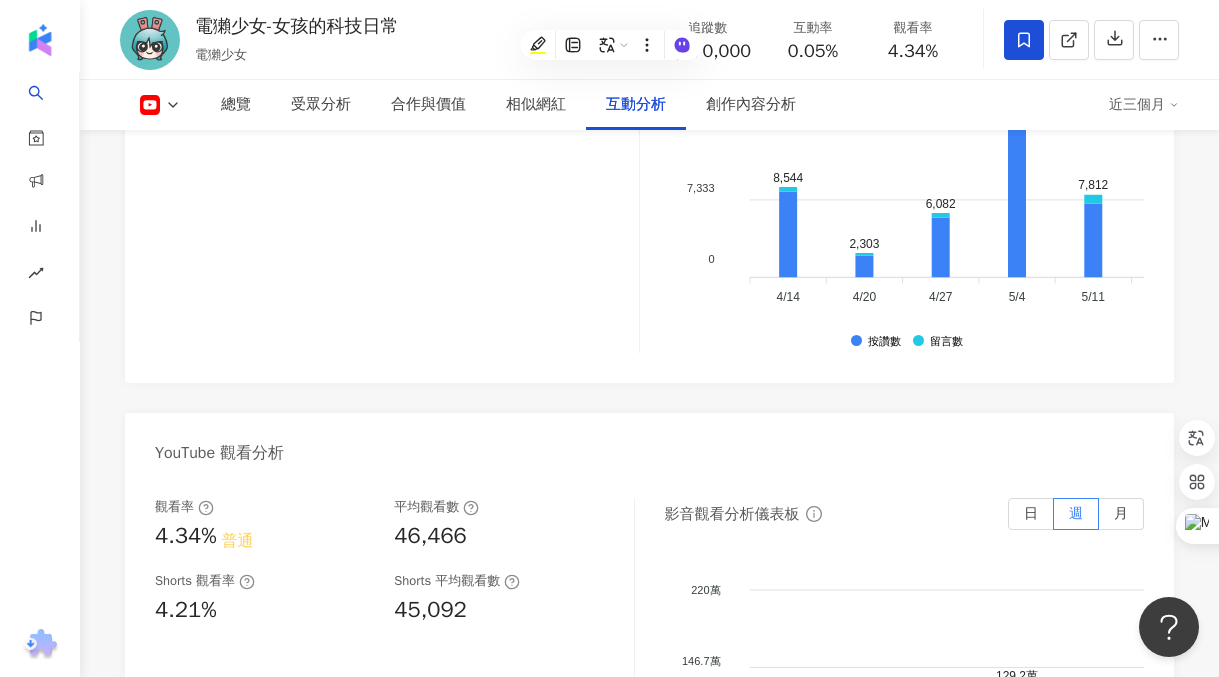 scroll, scrollTop: 3997, scrollLeft: 0, axis: vertical 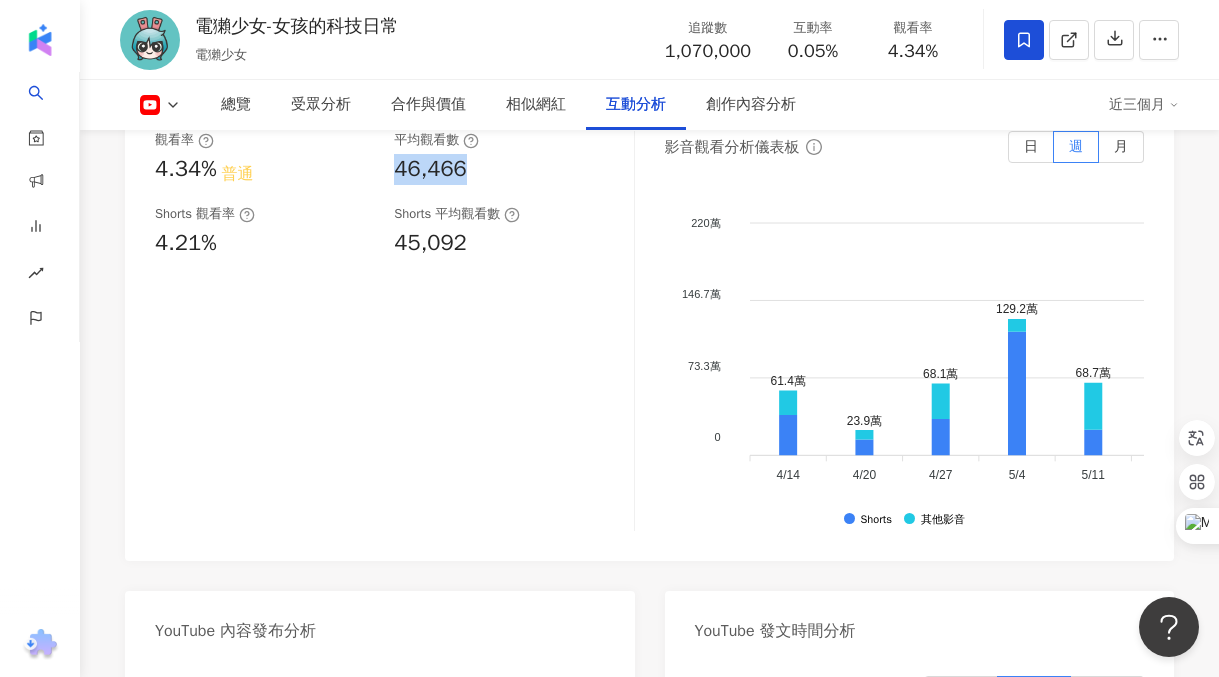drag, startPoint x: 396, startPoint y: 174, endPoint x: 471, endPoint y: 181, distance: 75.32596 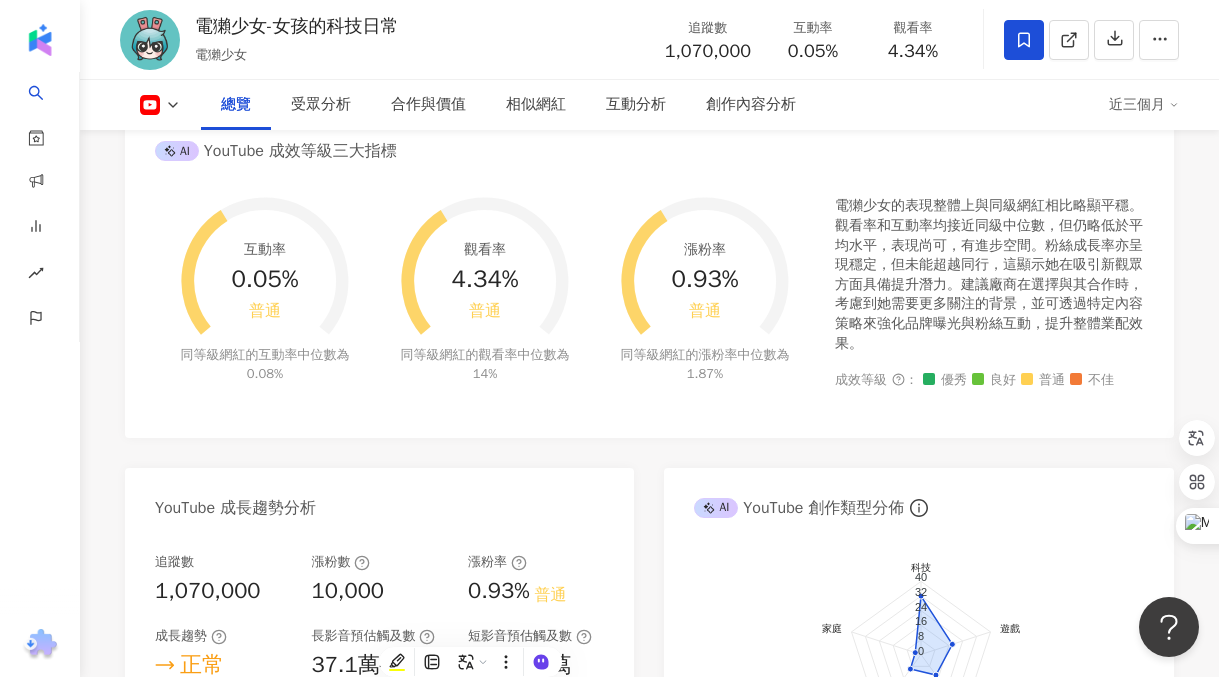 scroll, scrollTop: 749, scrollLeft: 0, axis: vertical 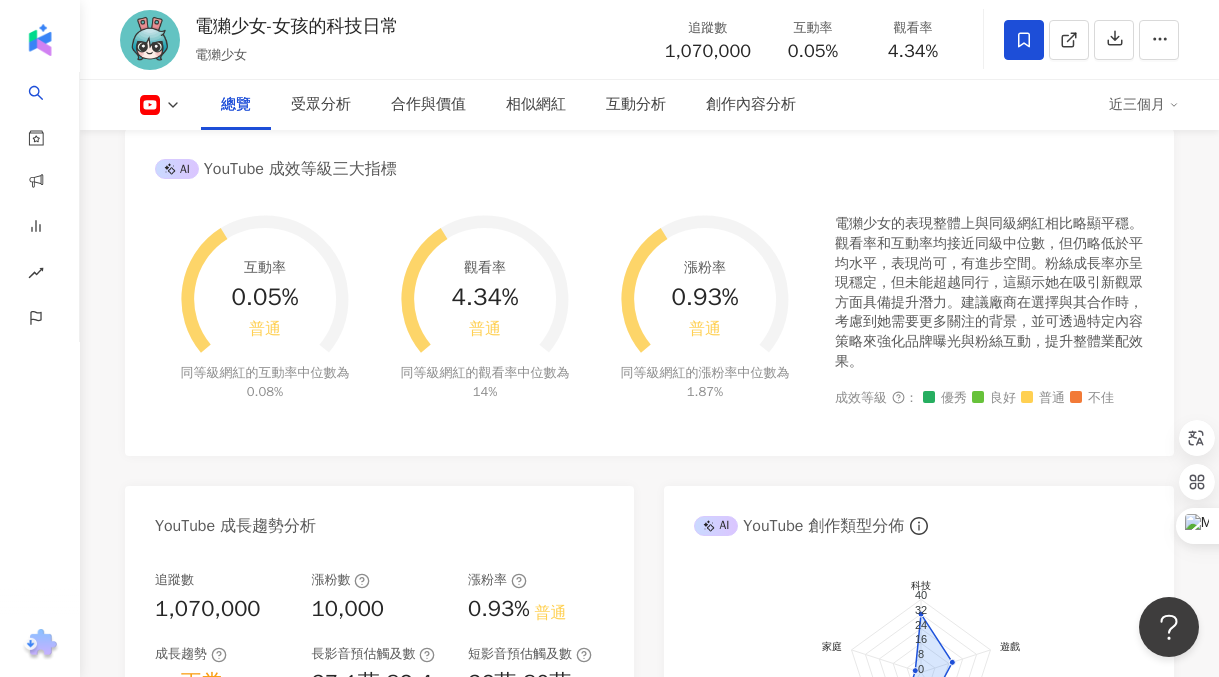 click 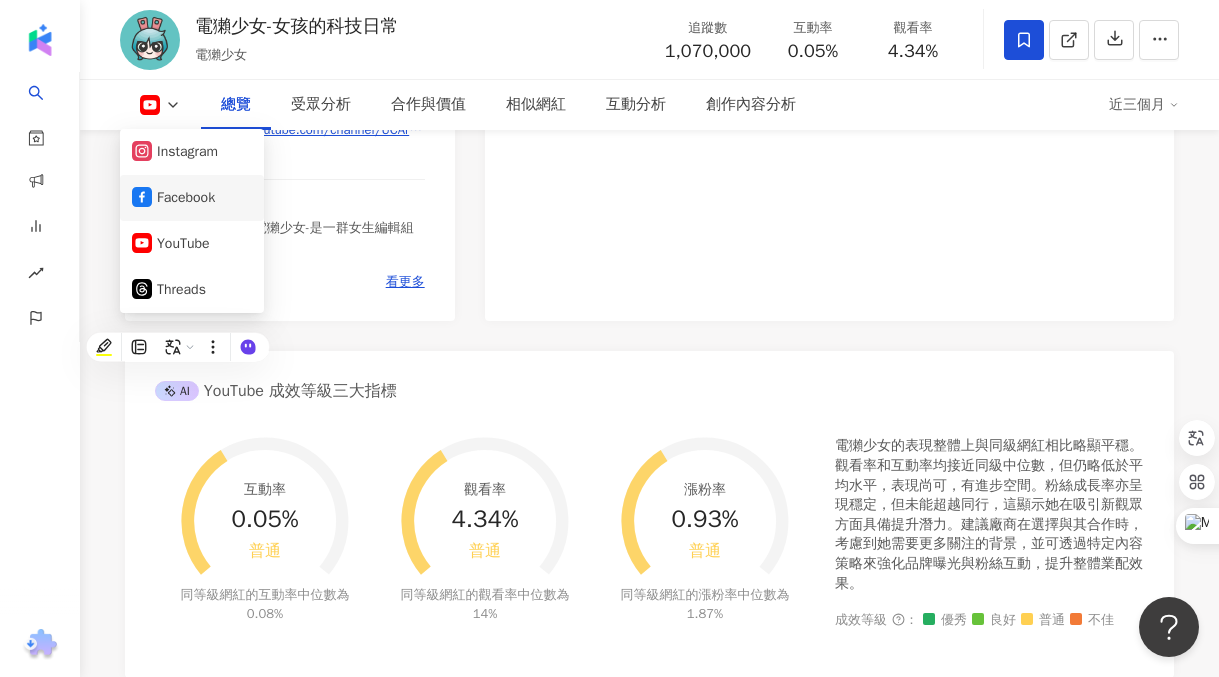 scroll, scrollTop: 509, scrollLeft: 0, axis: vertical 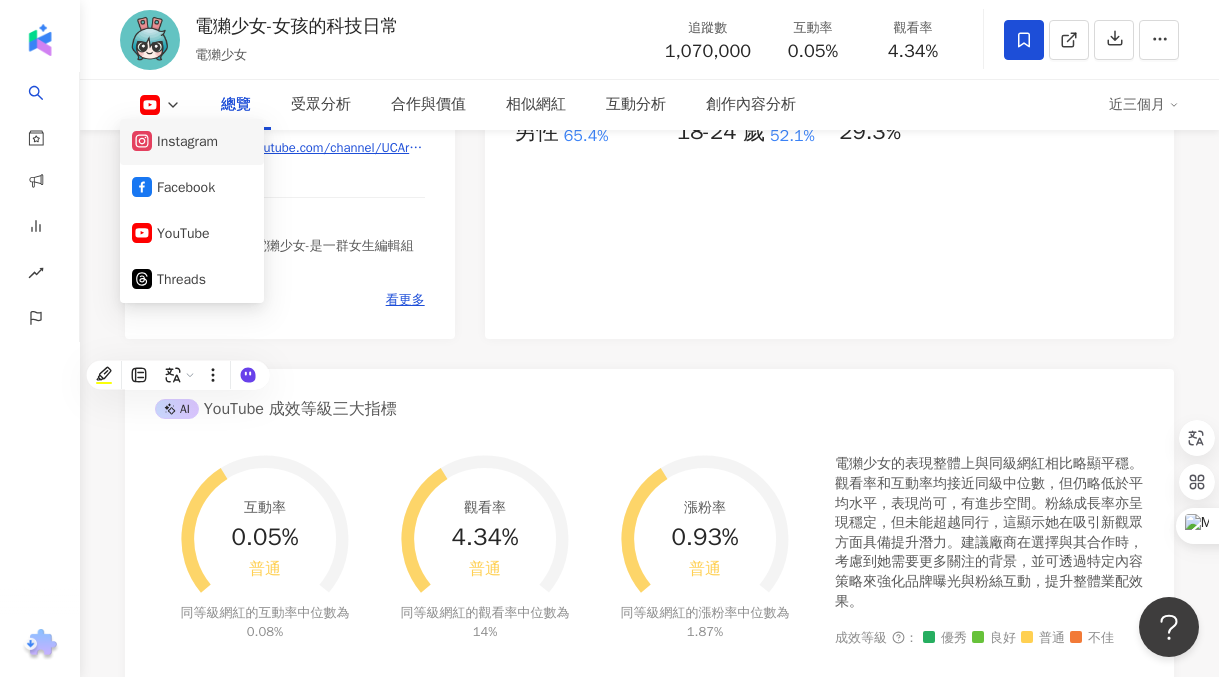 click on "Instagram" at bounding box center (192, 142) 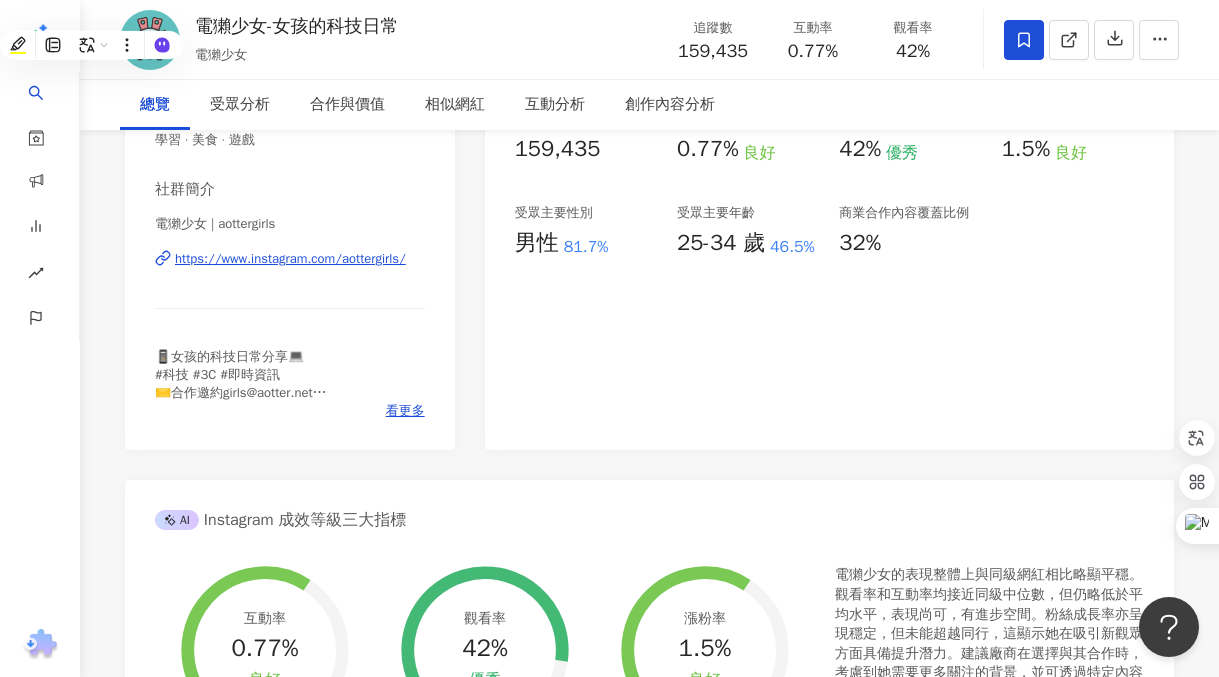 scroll, scrollTop: 0, scrollLeft: 0, axis: both 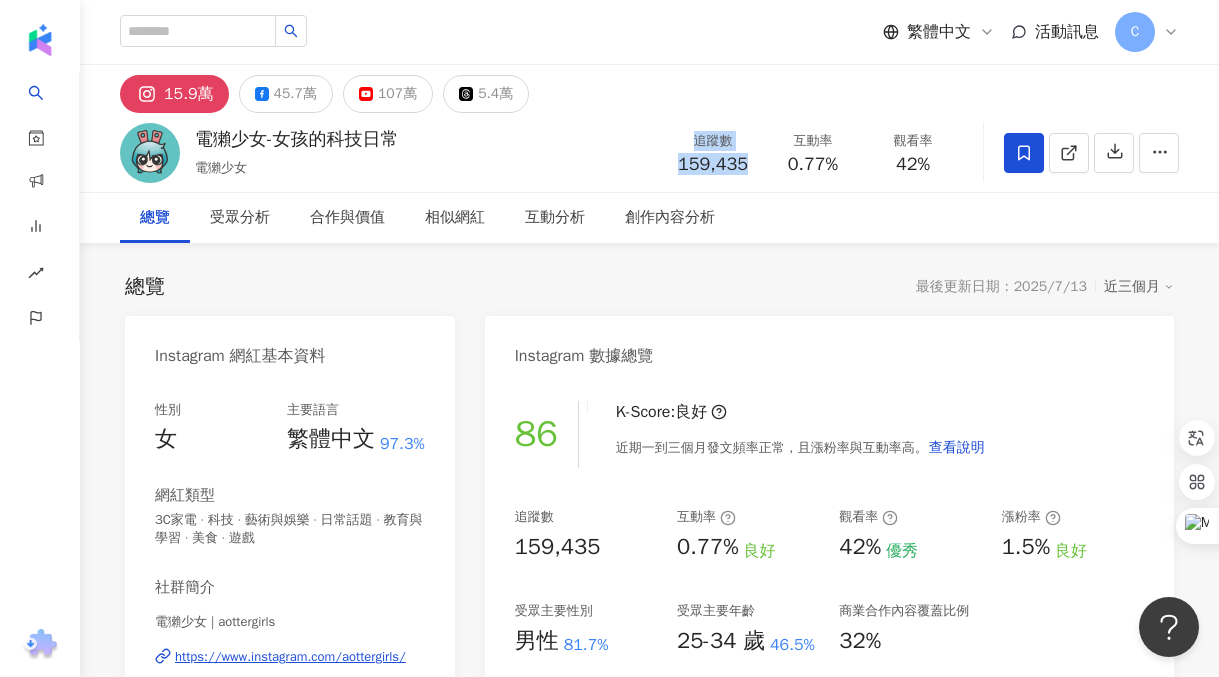 drag, startPoint x: 677, startPoint y: 147, endPoint x: 757, endPoint y: 161, distance: 81.21576 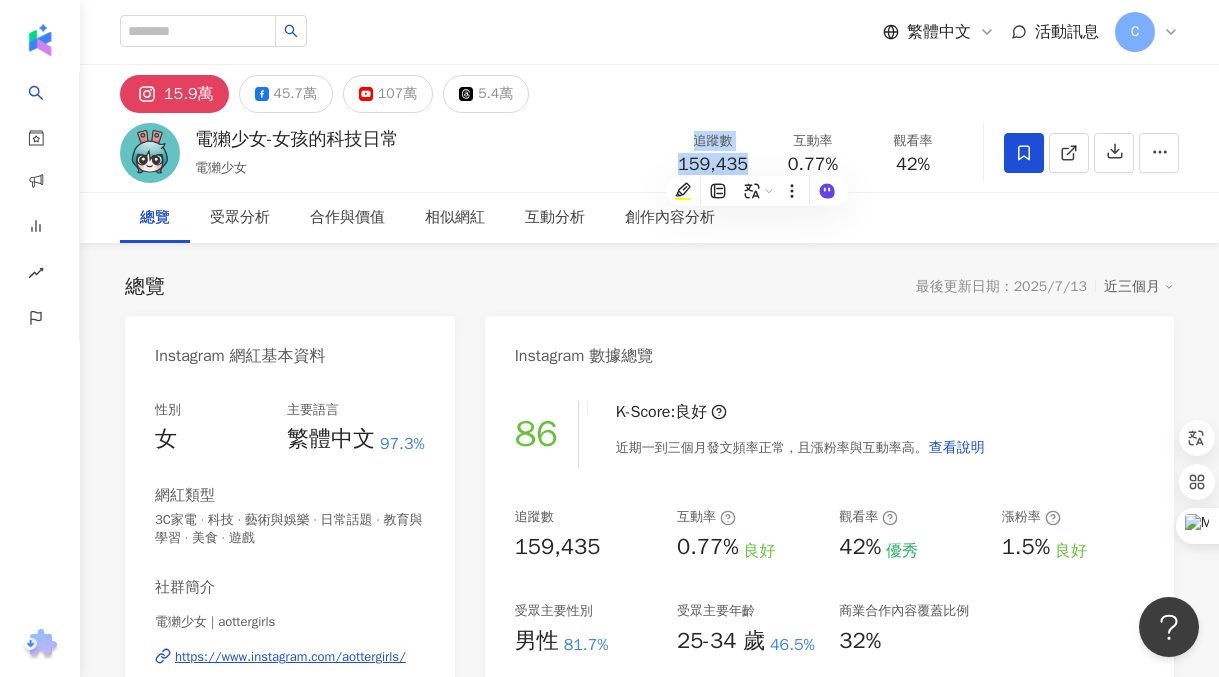 click on "159,435" at bounding box center [713, 164] 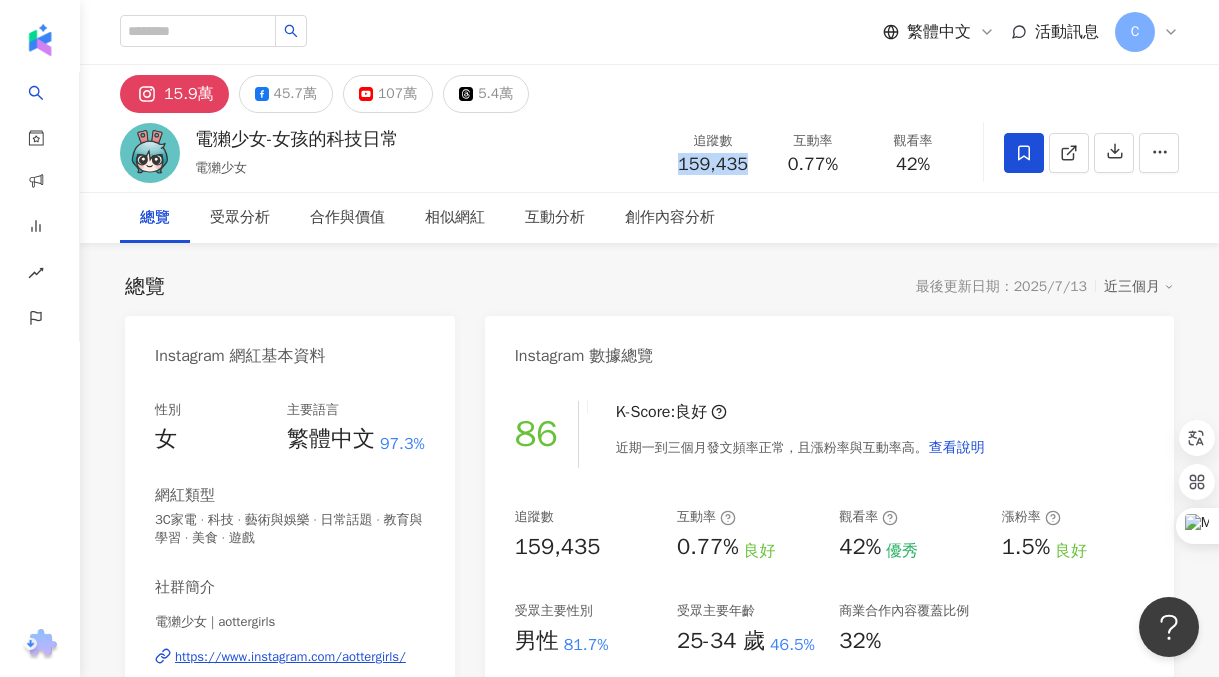 drag, startPoint x: 748, startPoint y: 161, endPoint x: 677, endPoint y: 165, distance: 71.11259 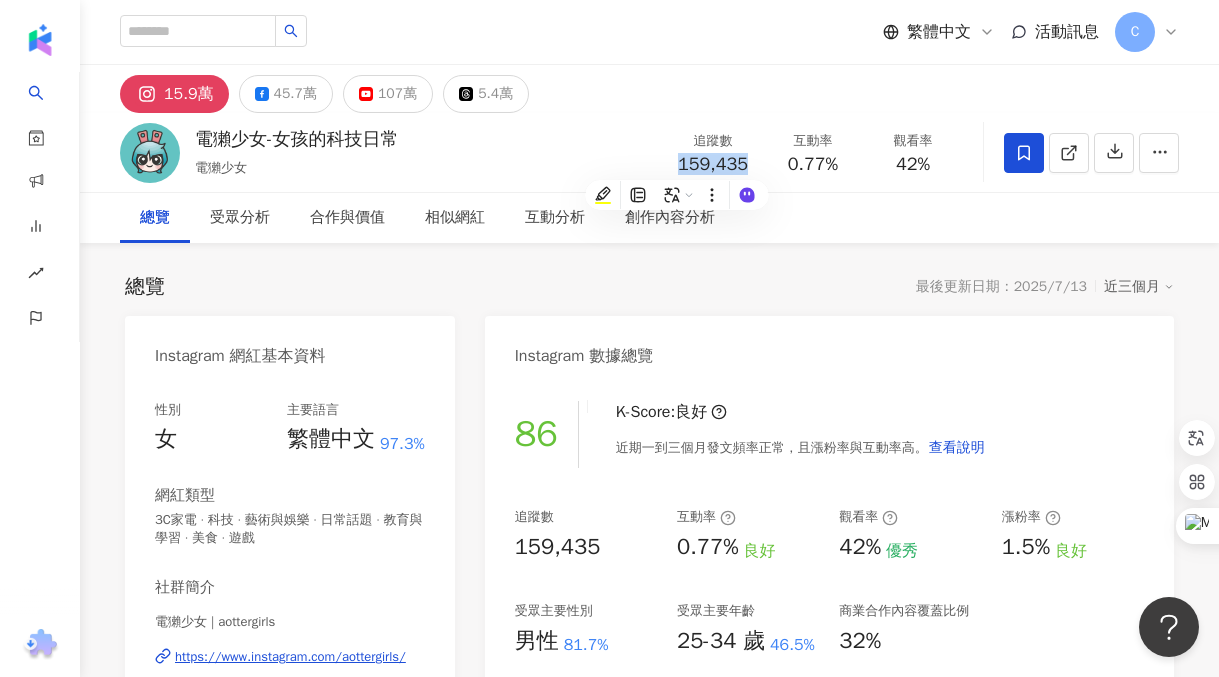 copy on "159,435" 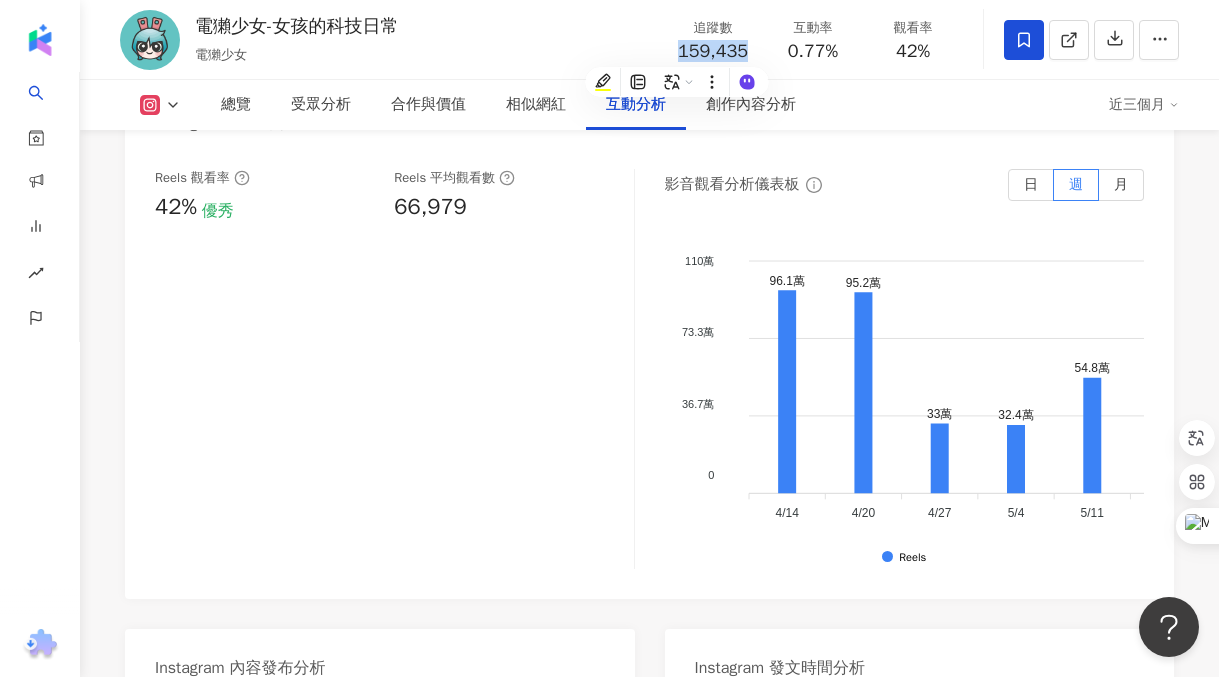 scroll, scrollTop: 4564, scrollLeft: 0, axis: vertical 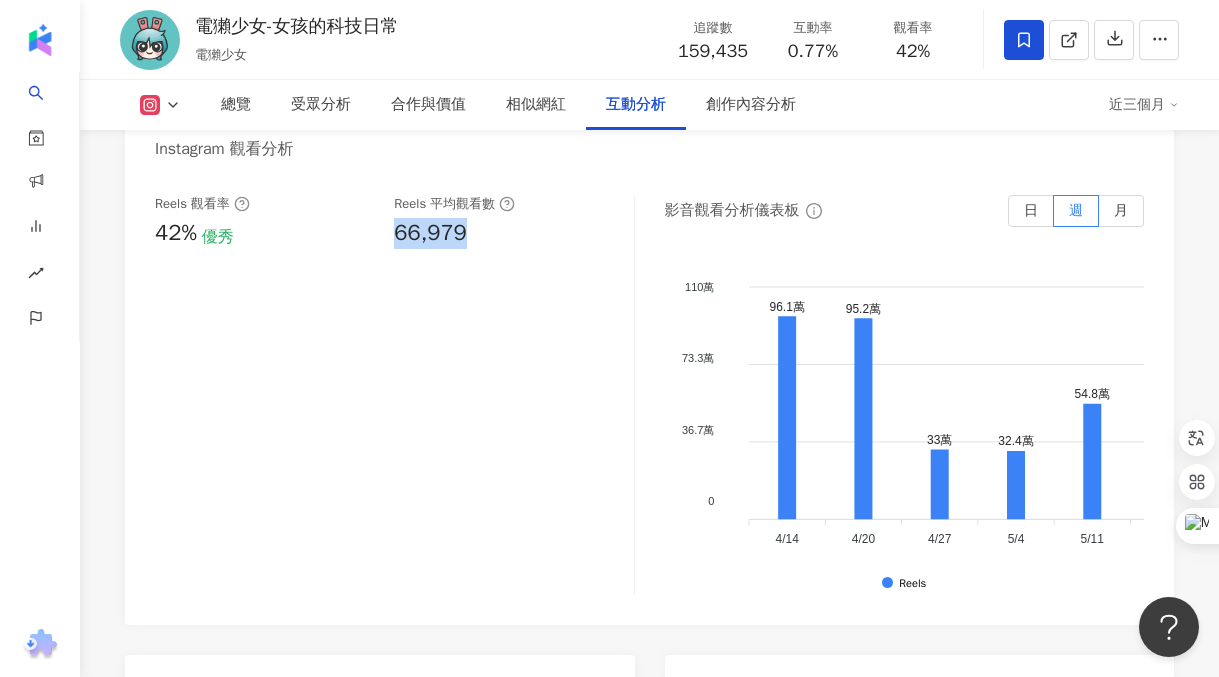 drag, startPoint x: 392, startPoint y: 256, endPoint x: 473, endPoint y: 259, distance: 81.055534 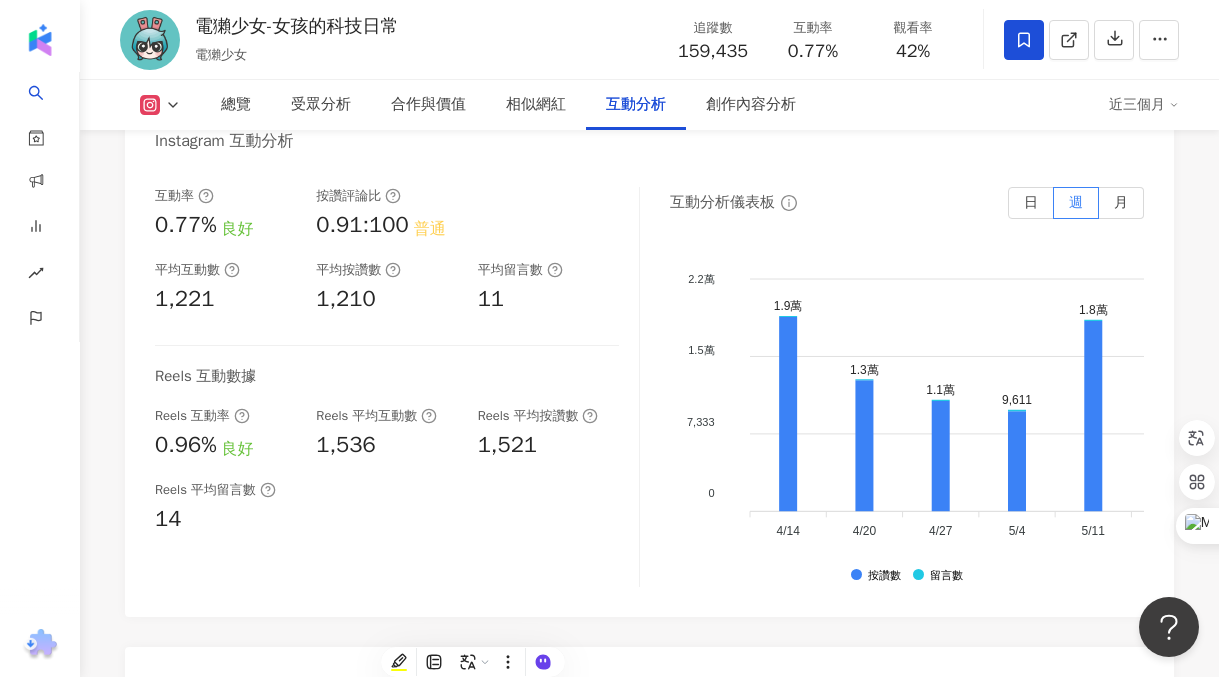 scroll, scrollTop: 3967, scrollLeft: 0, axis: vertical 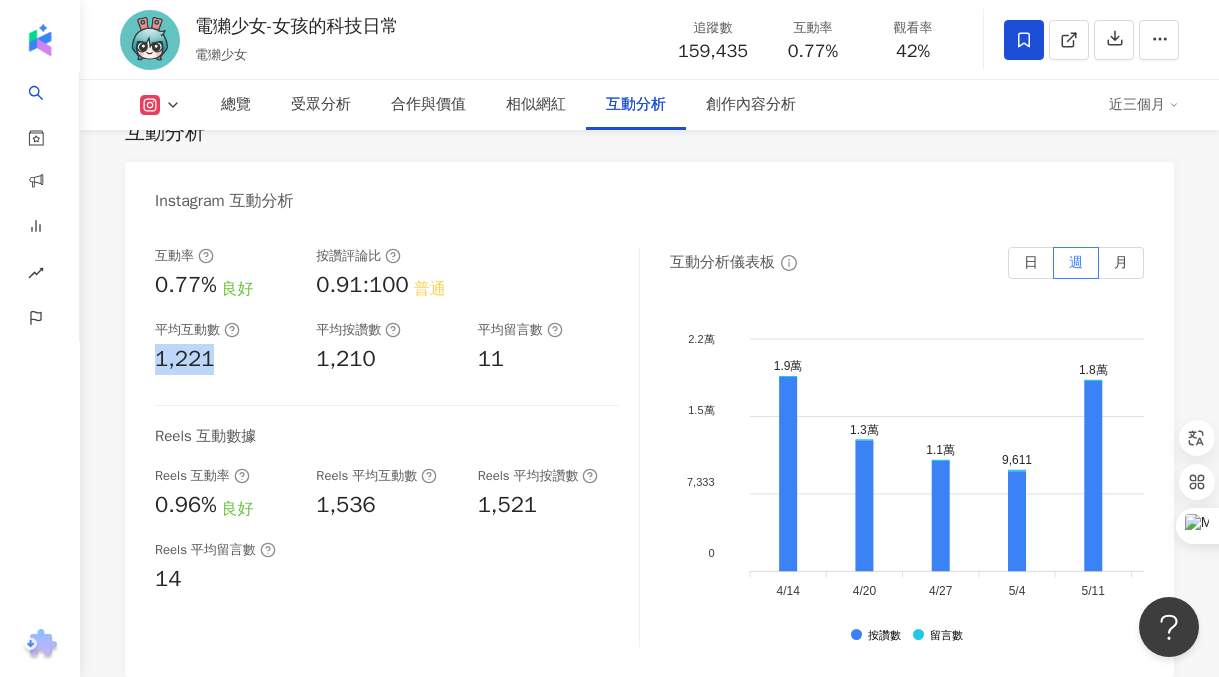 drag, startPoint x: 203, startPoint y: 388, endPoint x: 141, endPoint y: 388, distance: 62 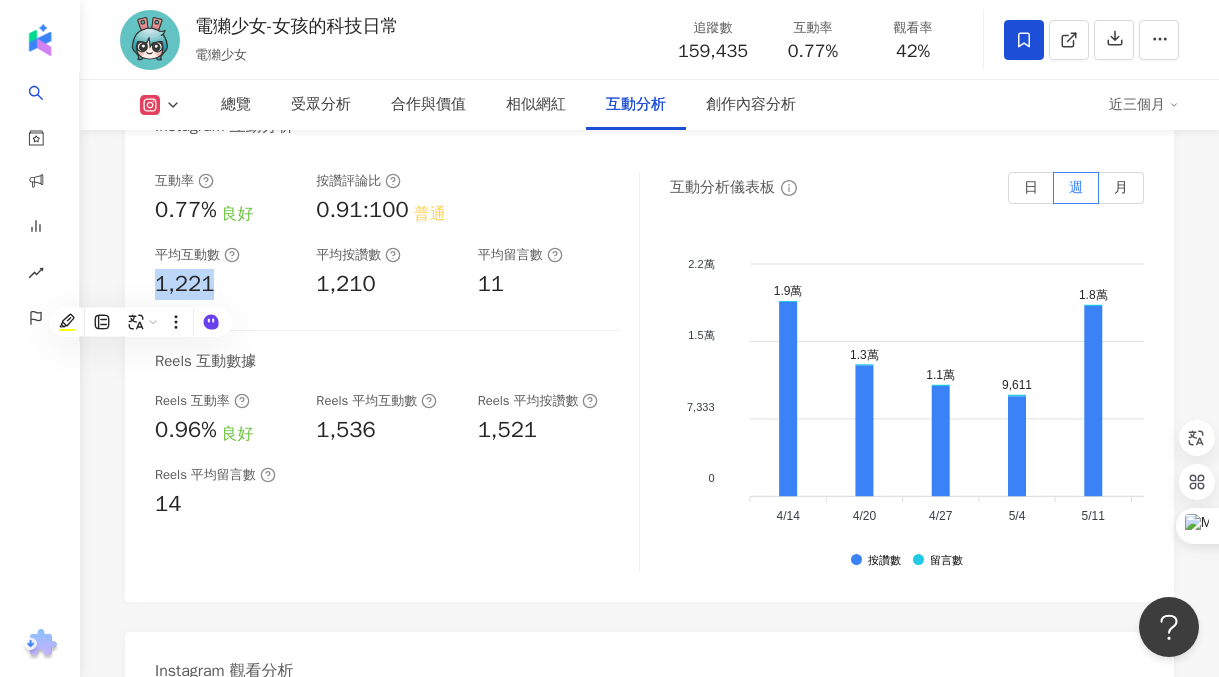 scroll, scrollTop: 4017, scrollLeft: 0, axis: vertical 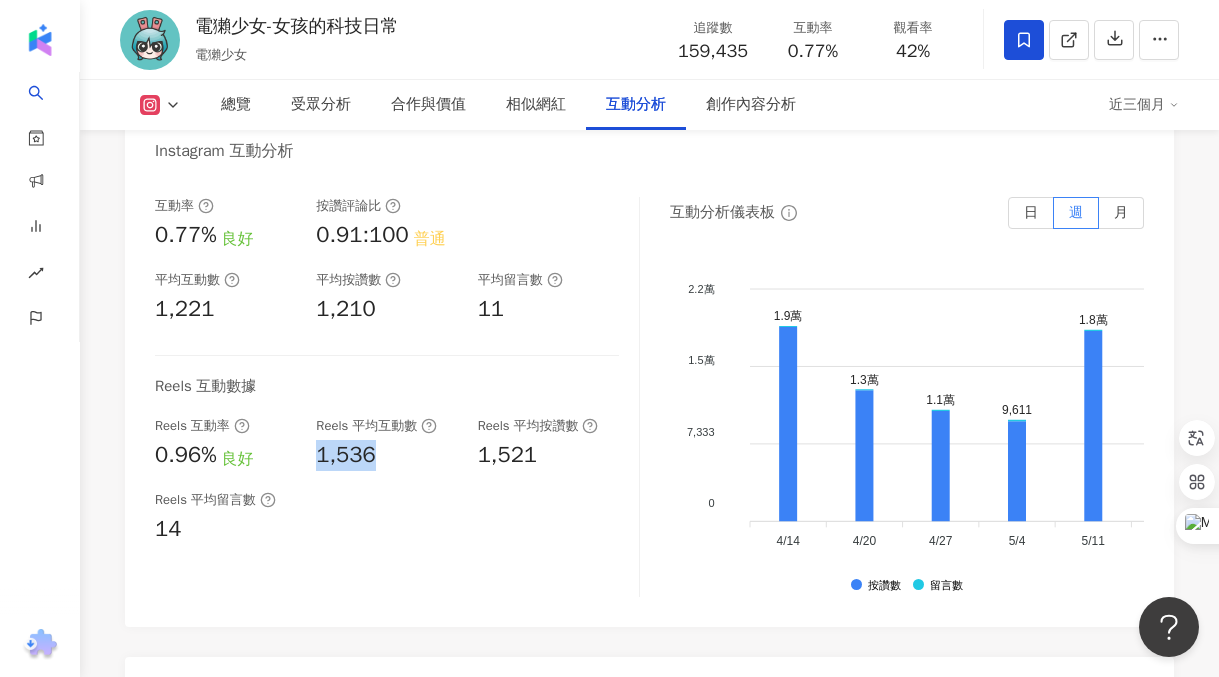 drag, startPoint x: 317, startPoint y: 479, endPoint x: 381, endPoint y: 480, distance: 64.00781 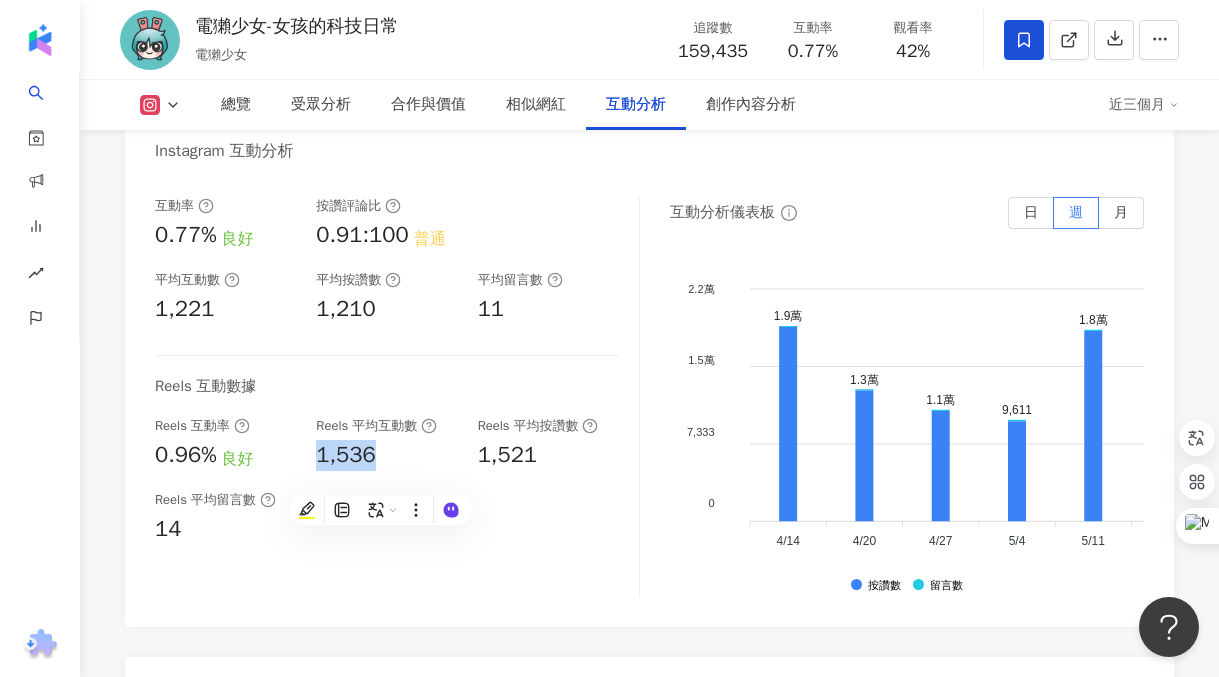 copy on "1,536" 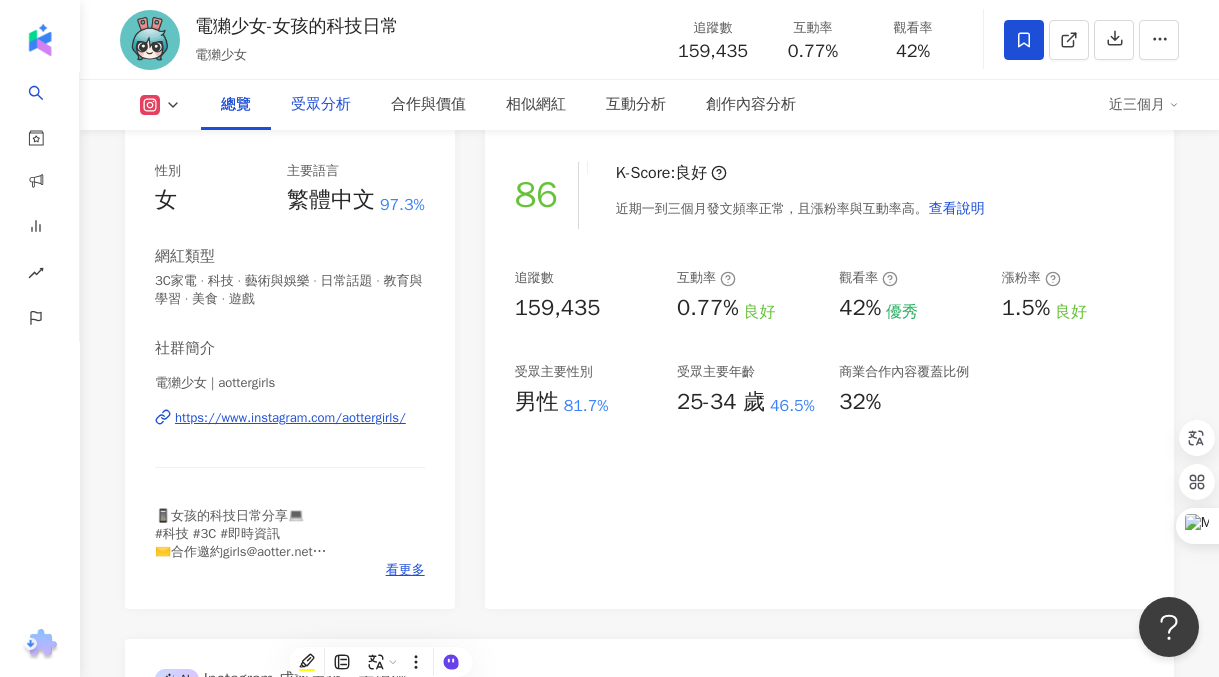 scroll, scrollTop: 0, scrollLeft: 0, axis: both 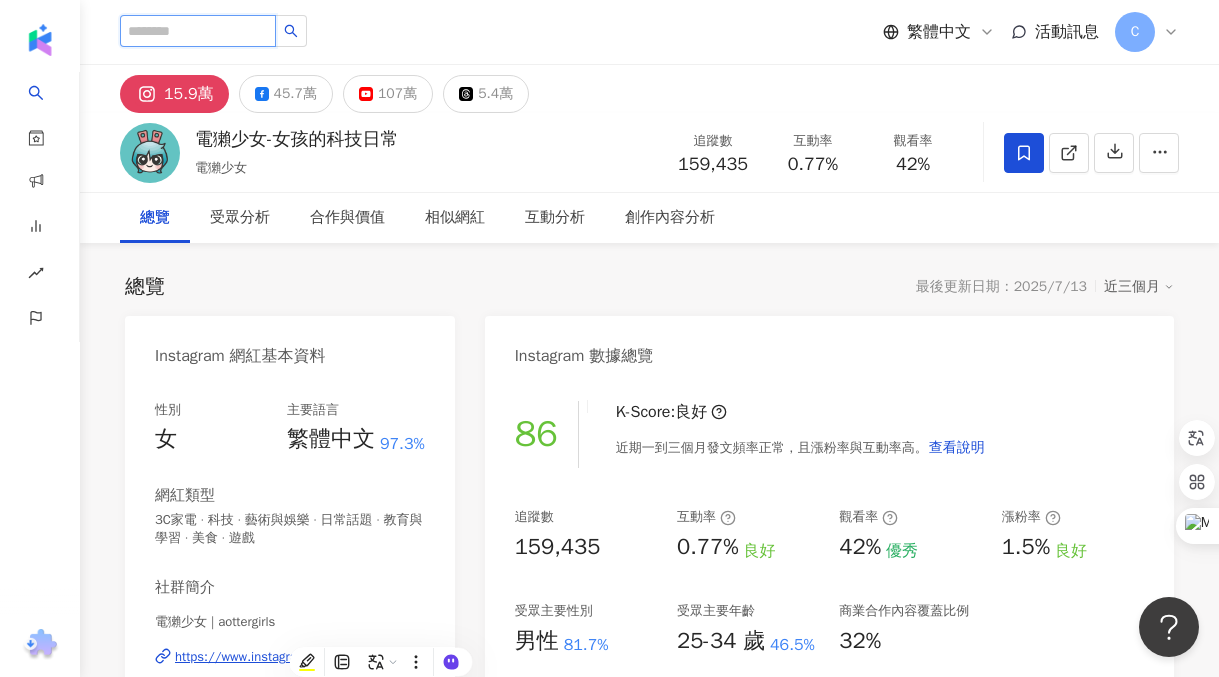 click at bounding box center (198, 31) 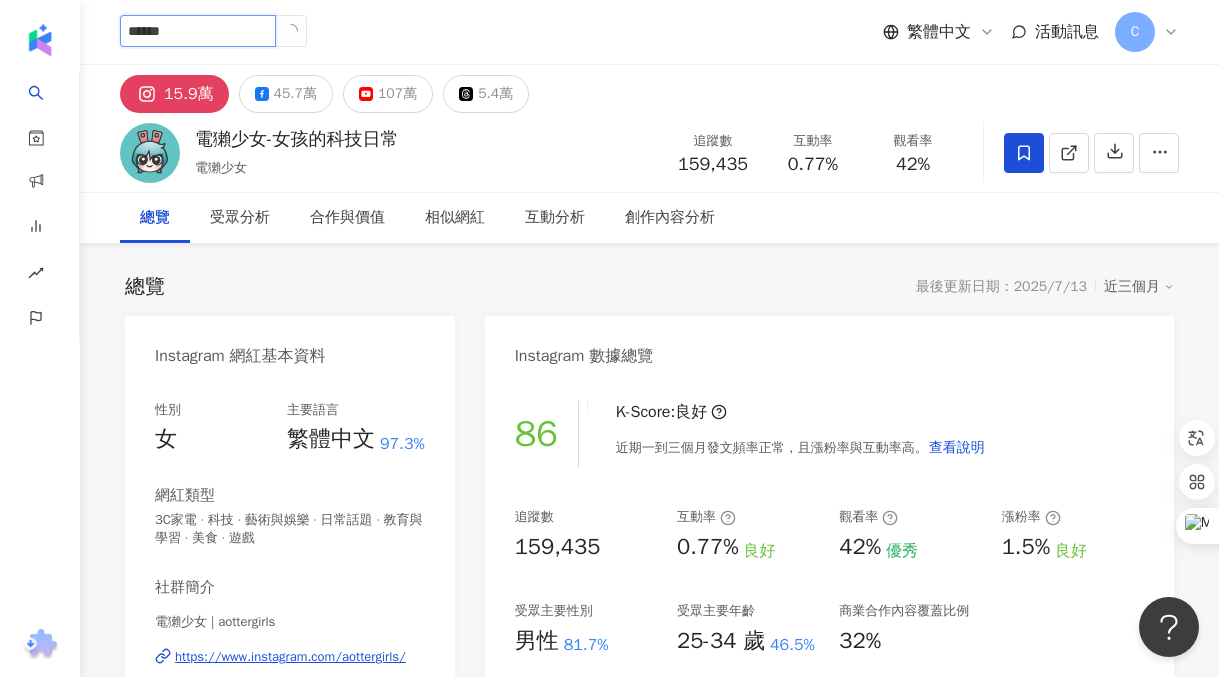 click 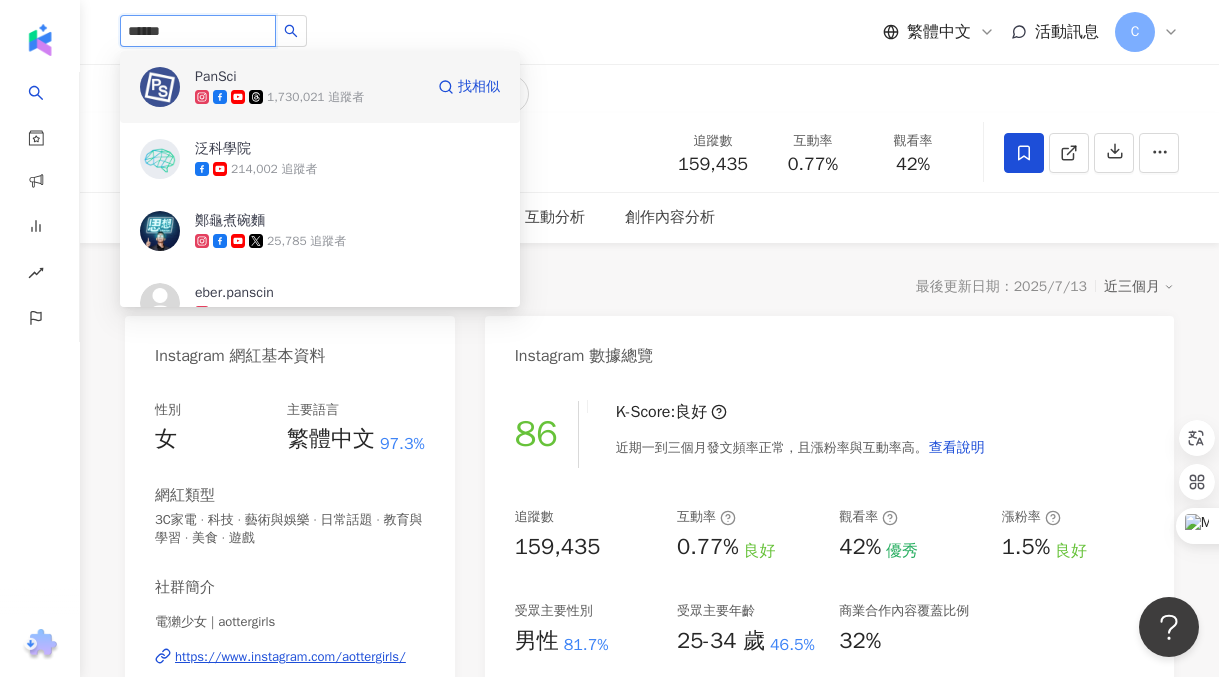 click on "PanSci" at bounding box center (260, 77) 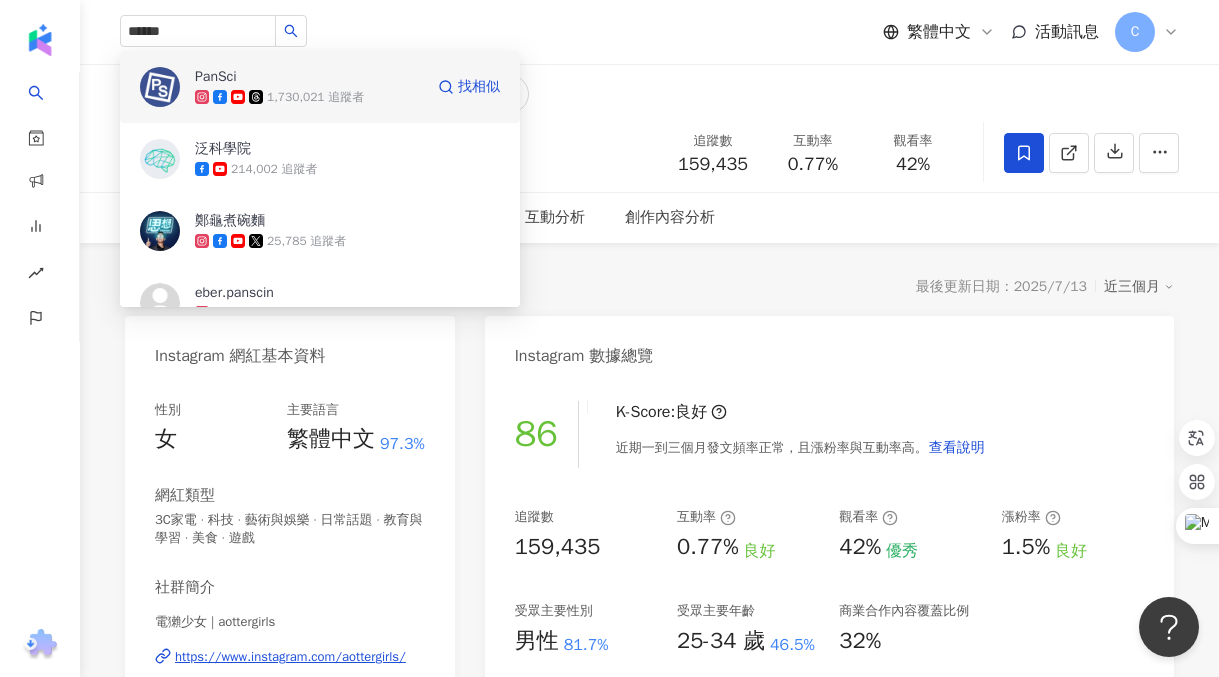 type 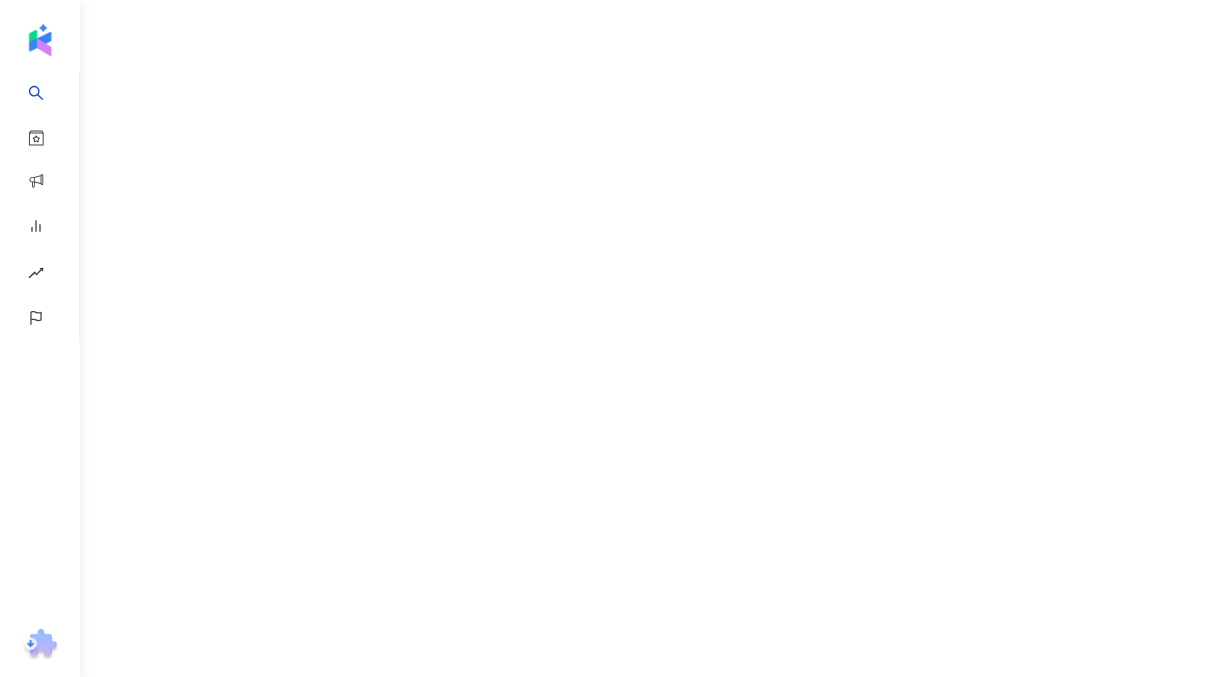 scroll, scrollTop: 0, scrollLeft: 0, axis: both 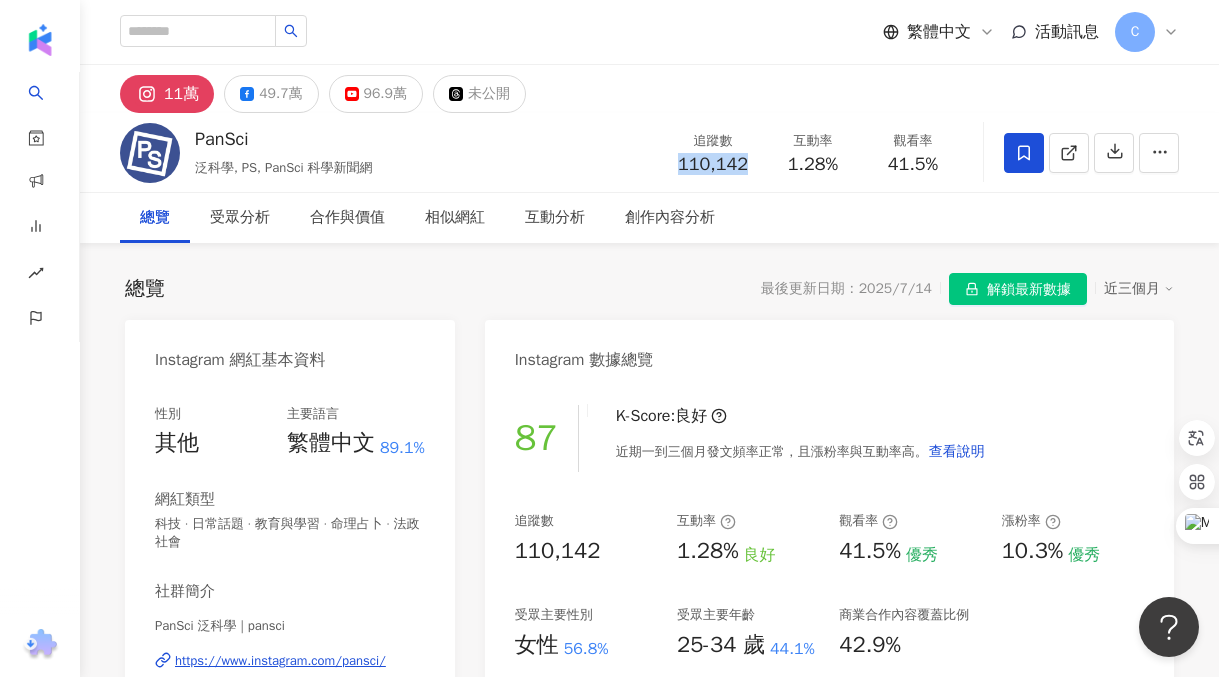 drag, startPoint x: 682, startPoint y: 167, endPoint x: 748, endPoint y: 169, distance: 66.0303 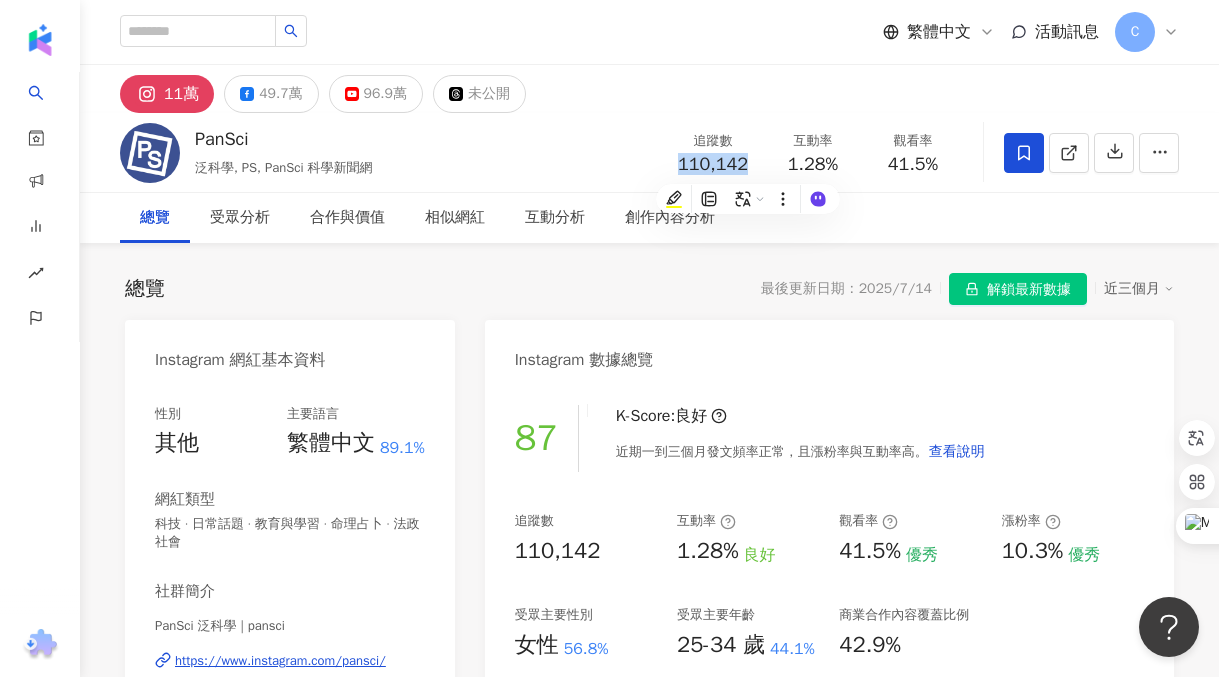 copy on "110,142" 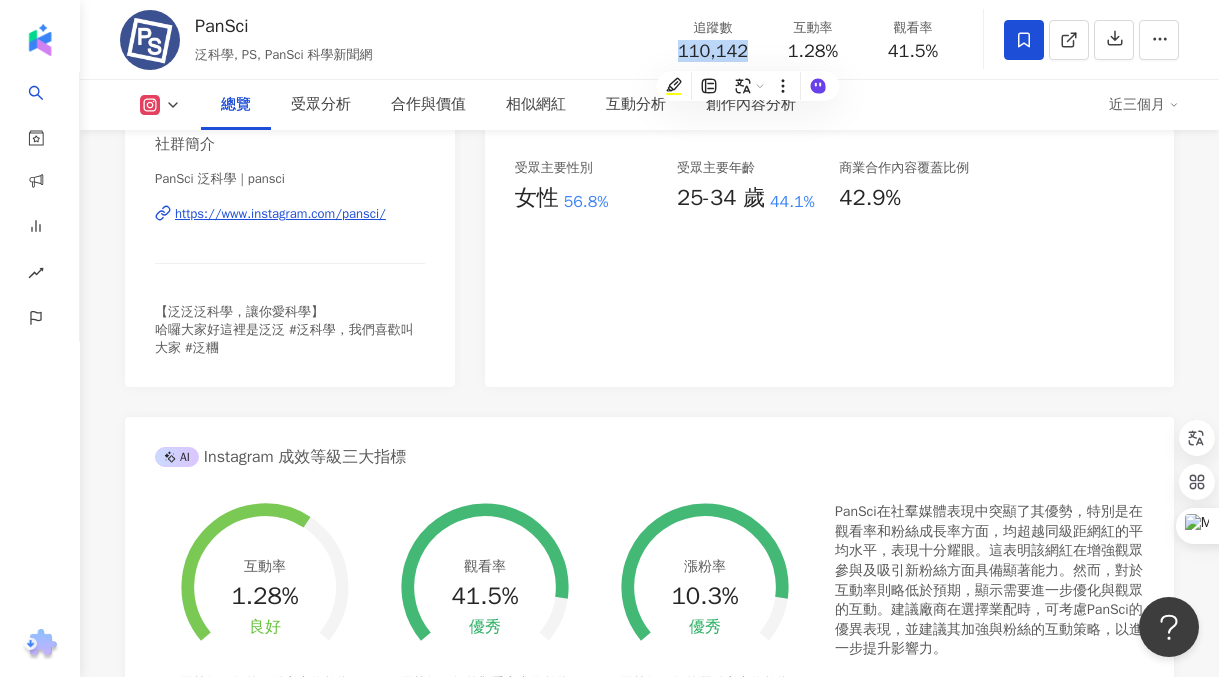 scroll, scrollTop: 282, scrollLeft: 0, axis: vertical 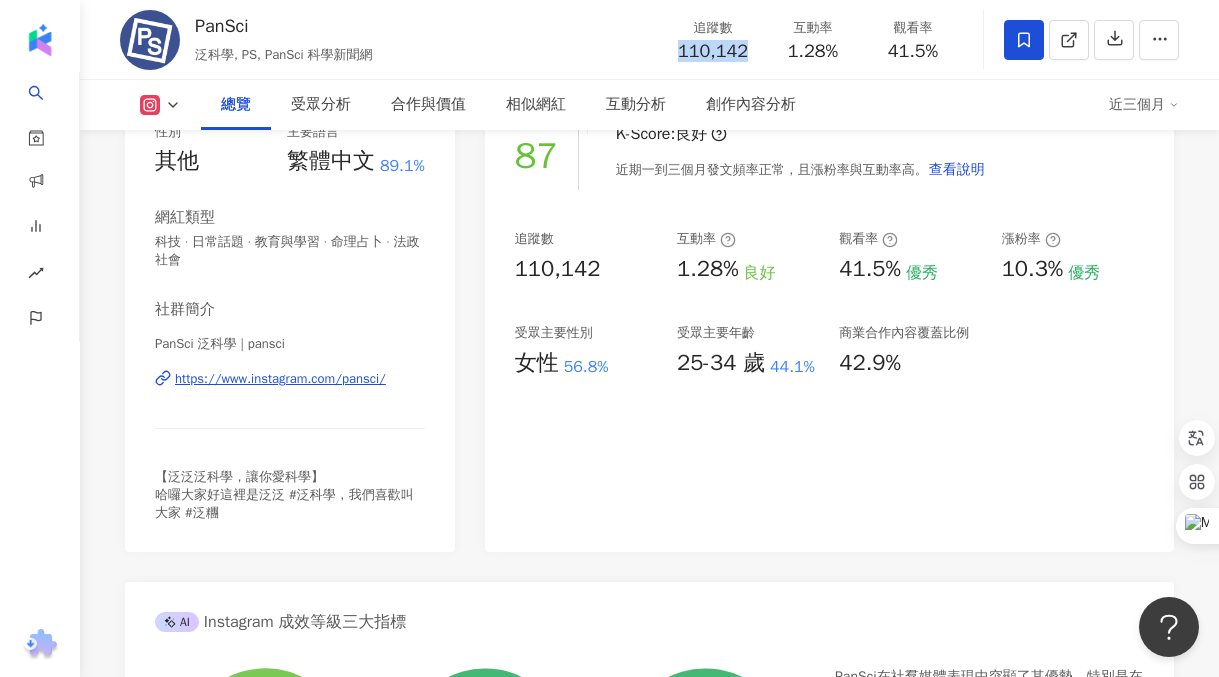 click on "https://www.instagram.com/pansci/" at bounding box center (280, 379) 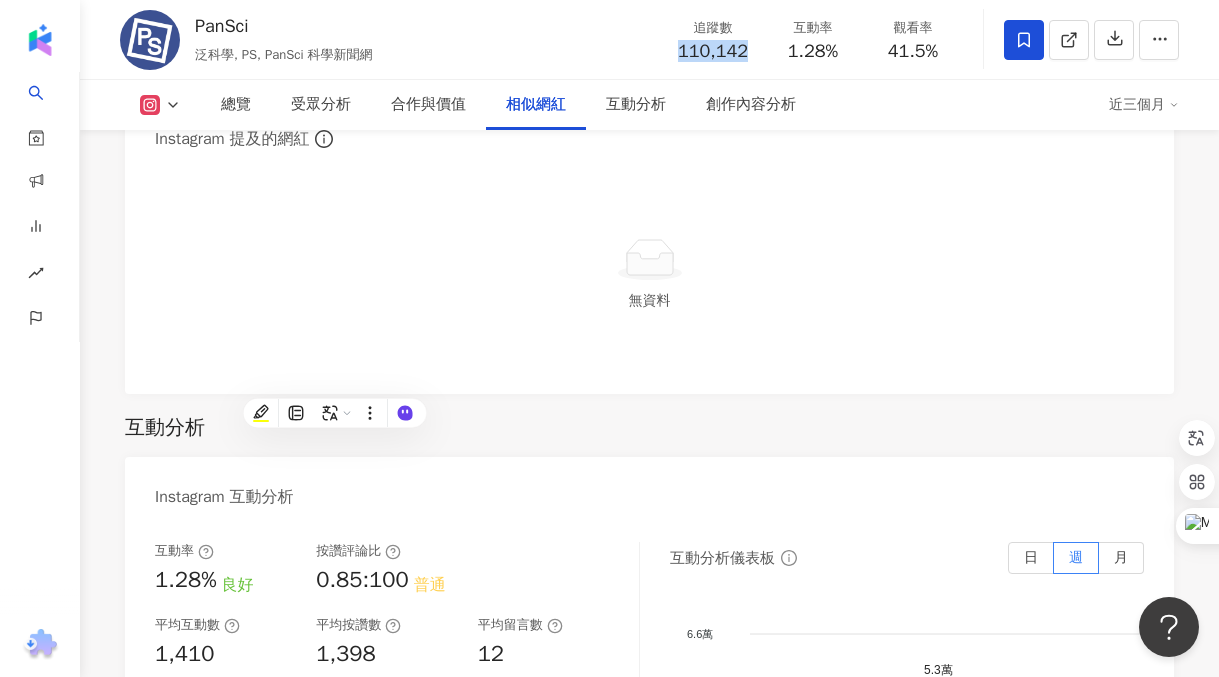 scroll, scrollTop: 4037, scrollLeft: 0, axis: vertical 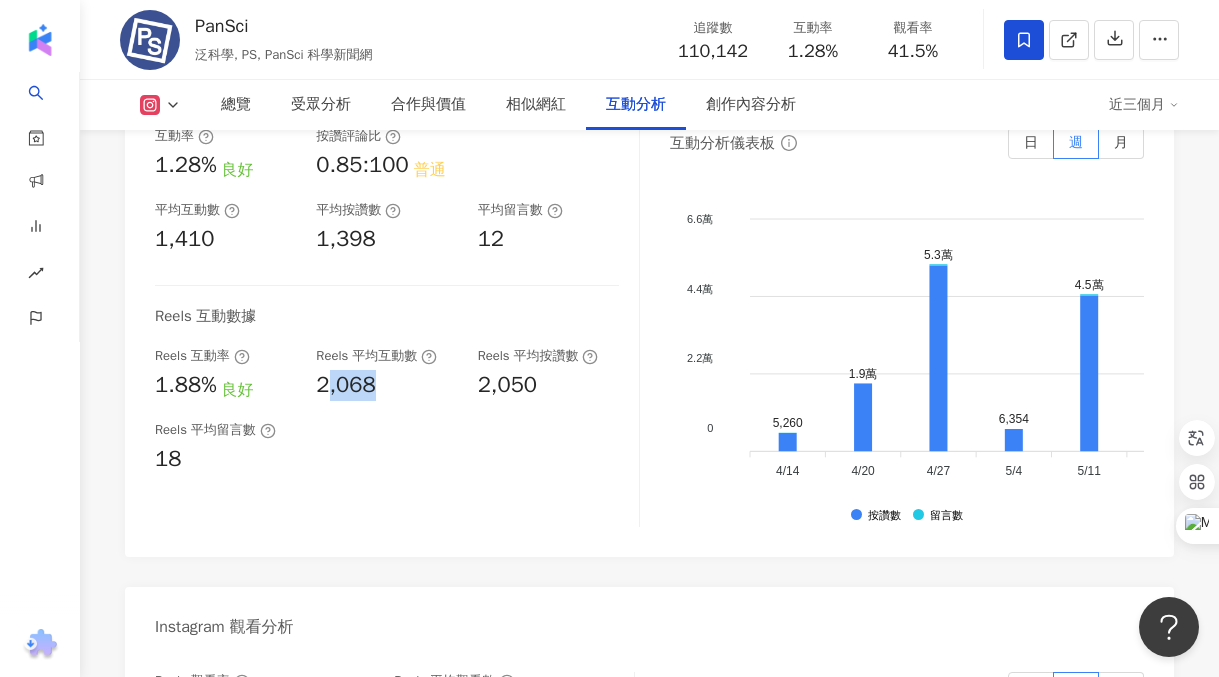 drag, startPoint x: 323, startPoint y: 386, endPoint x: 385, endPoint y: 388, distance: 62.03225 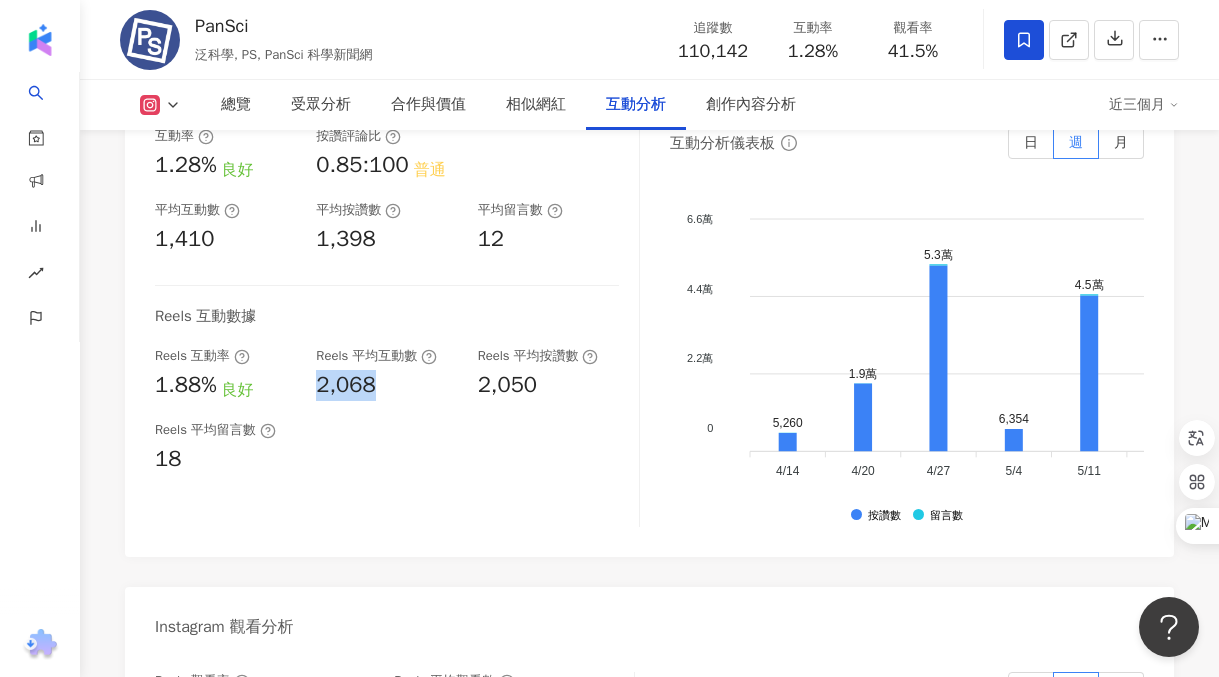 drag, startPoint x: 317, startPoint y: 390, endPoint x: 385, endPoint y: 390, distance: 68 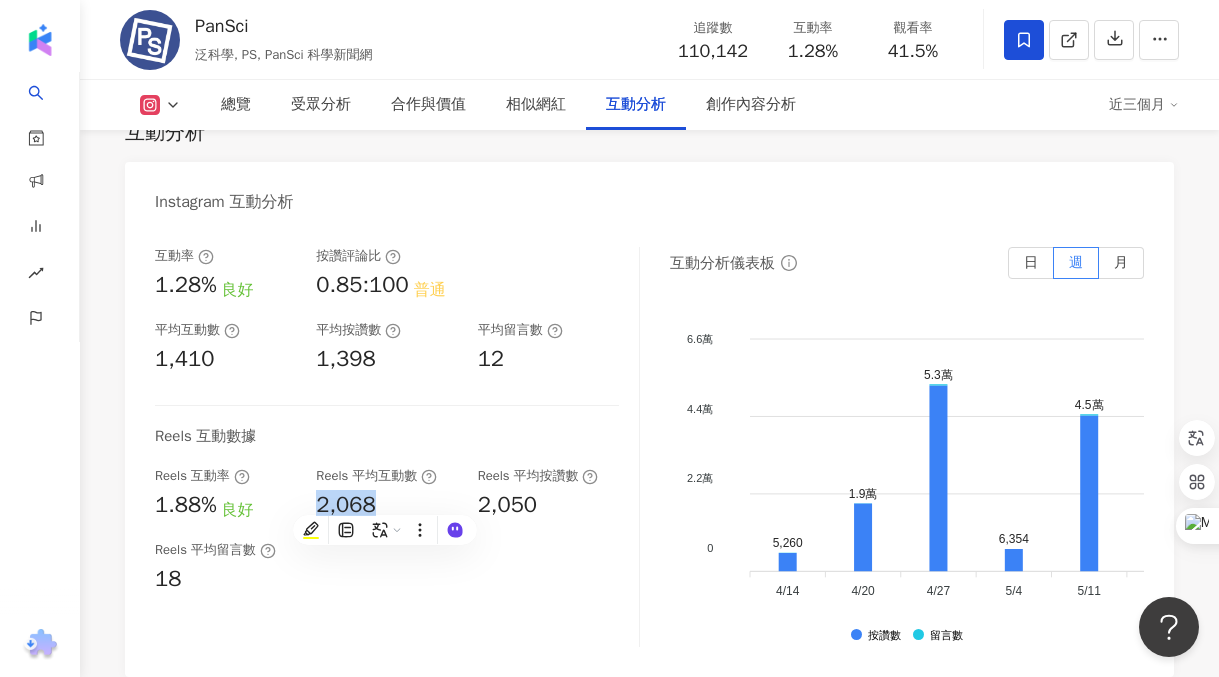 scroll, scrollTop: 3898, scrollLeft: 0, axis: vertical 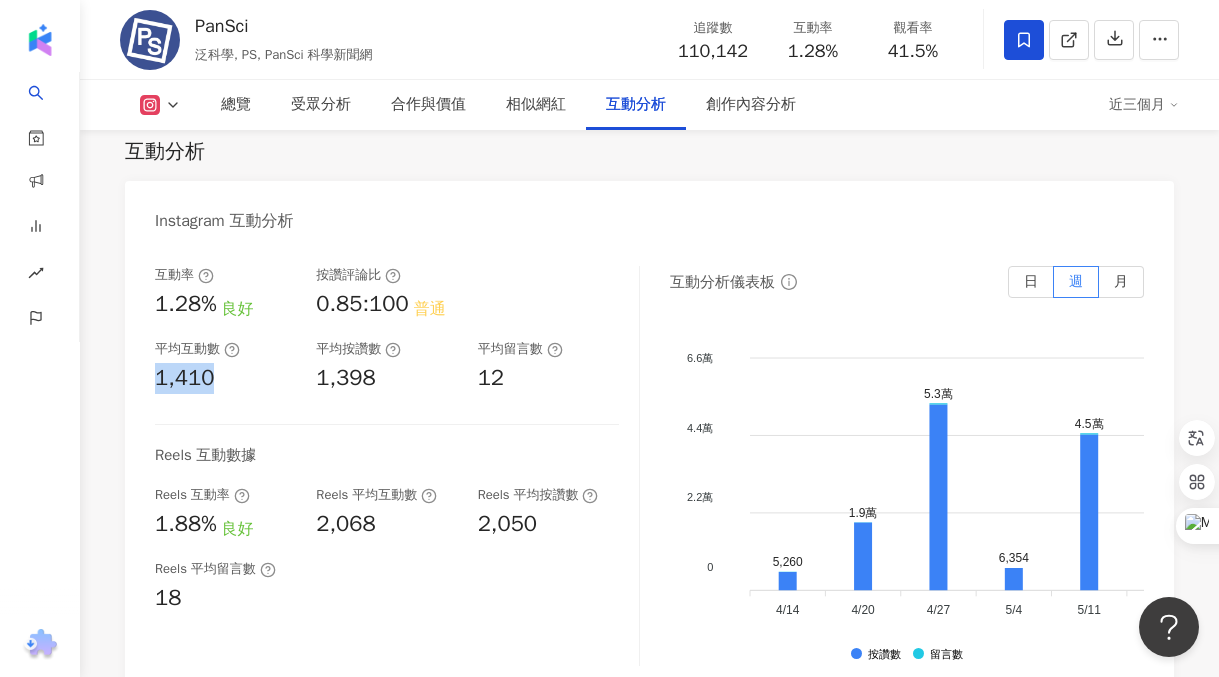 drag, startPoint x: 205, startPoint y: 379, endPoint x: 144, endPoint y: 381, distance: 61.03278 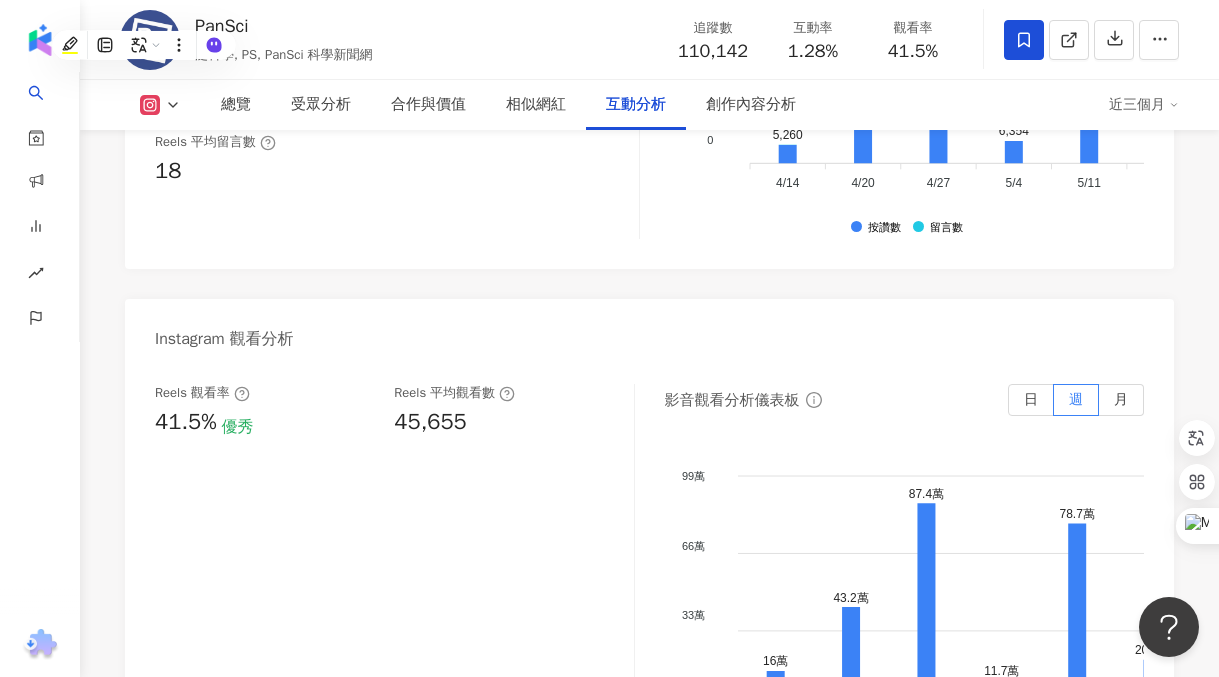 scroll, scrollTop: 4401, scrollLeft: 0, axis: vertical 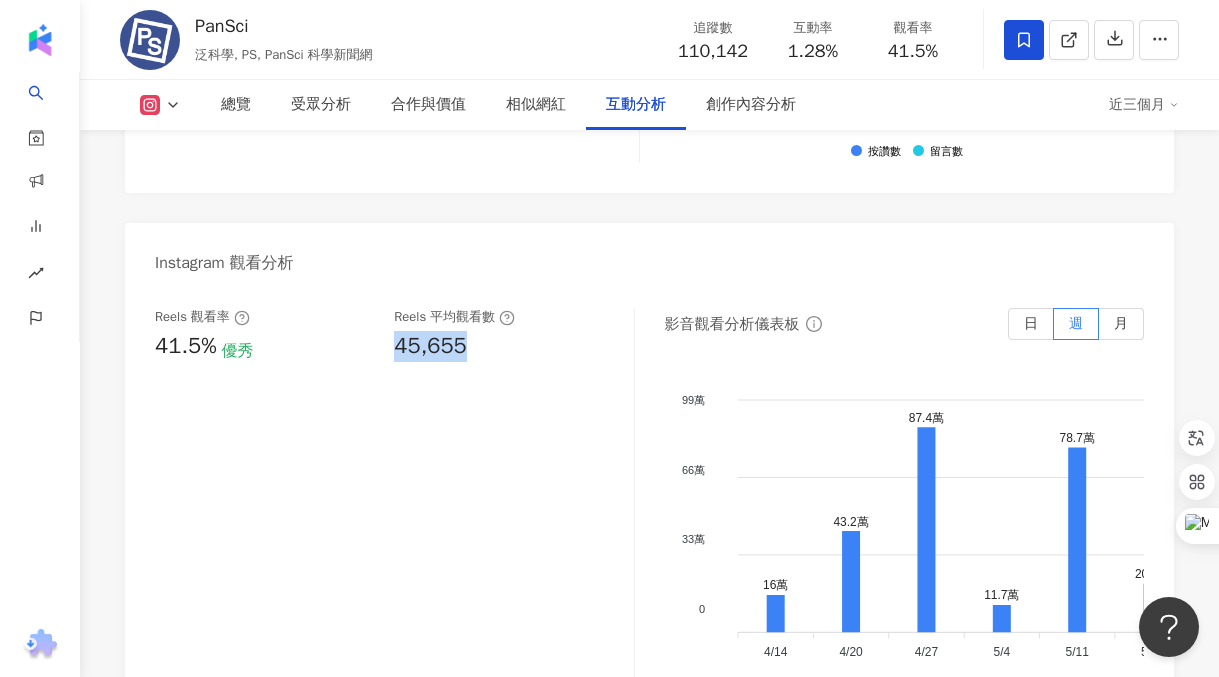 drag, startPoint x: 397, startPoint y: 347, endPoint x: 475, endPoint y: 347, distance: 78 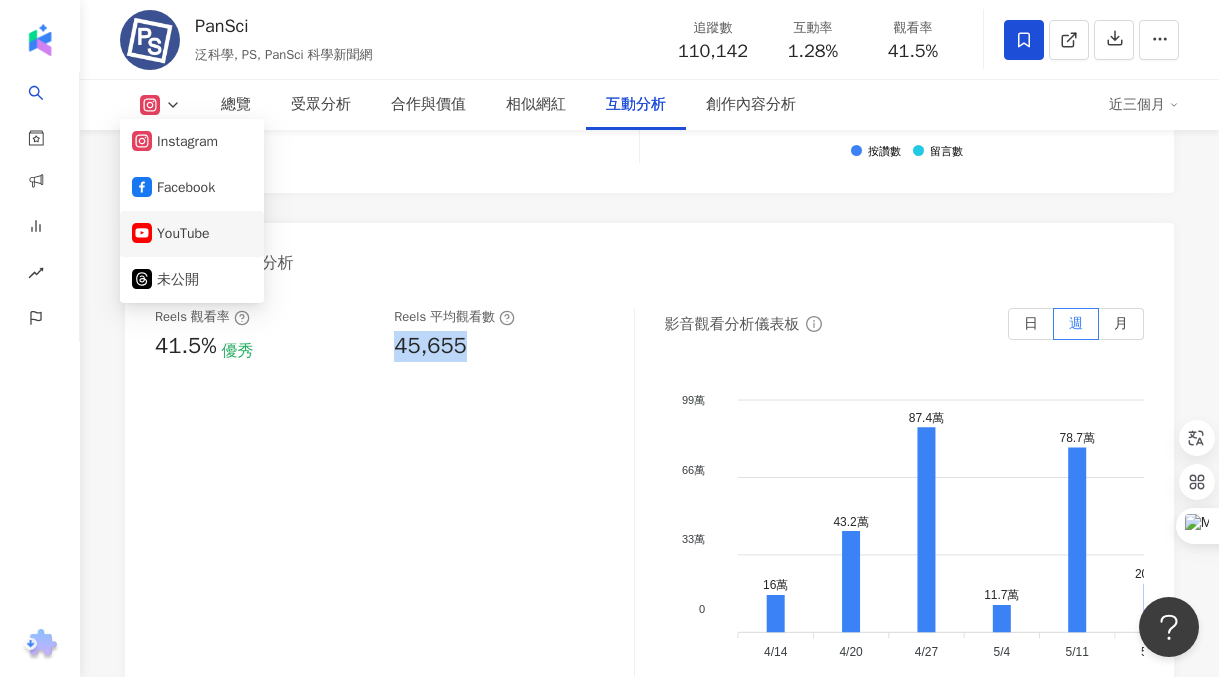 click on "YouTube" at bounding box center (192, 234) 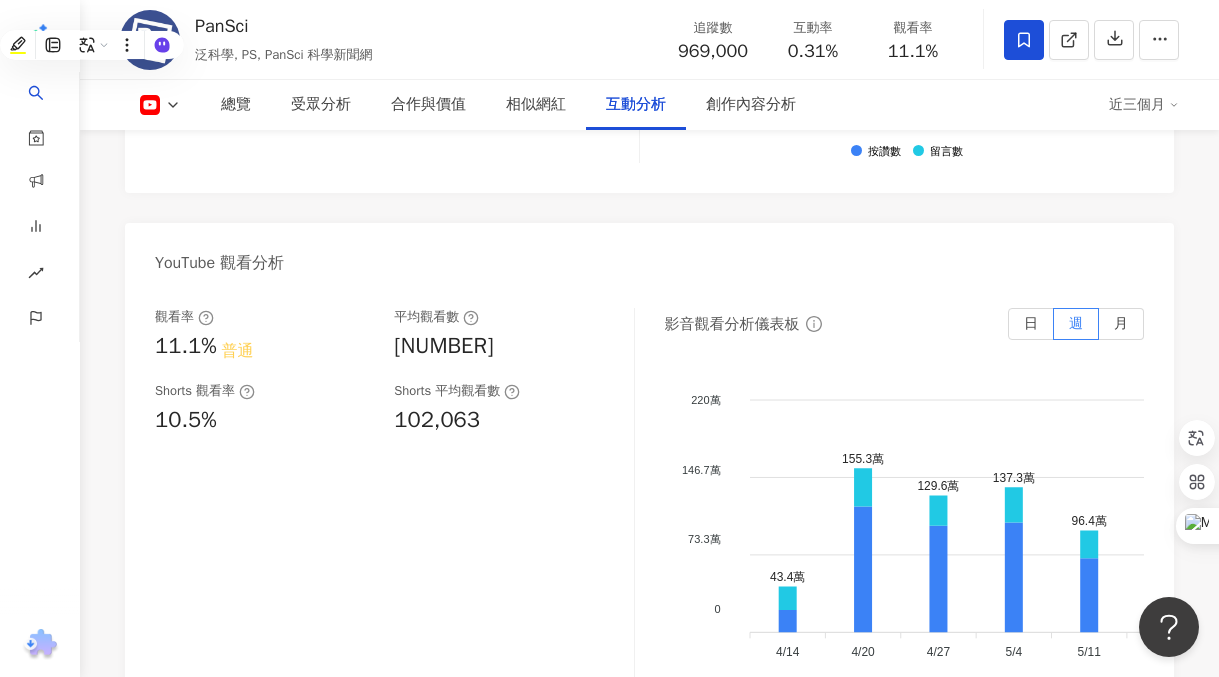scroll, scrollTop: 3027, scrollLeft: 0, axis: vertical 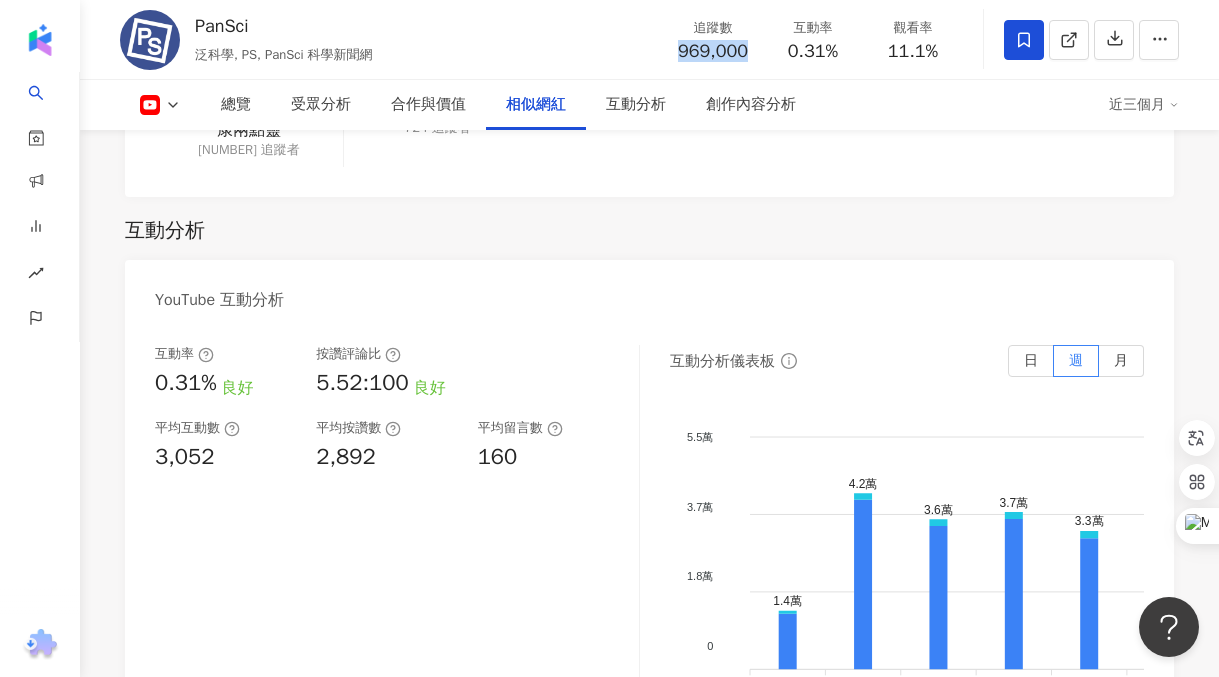 drag, startPoint x: 678, startPoint y: 50, endPoint x: 761, endPoint y: 51, distance: 83.00603 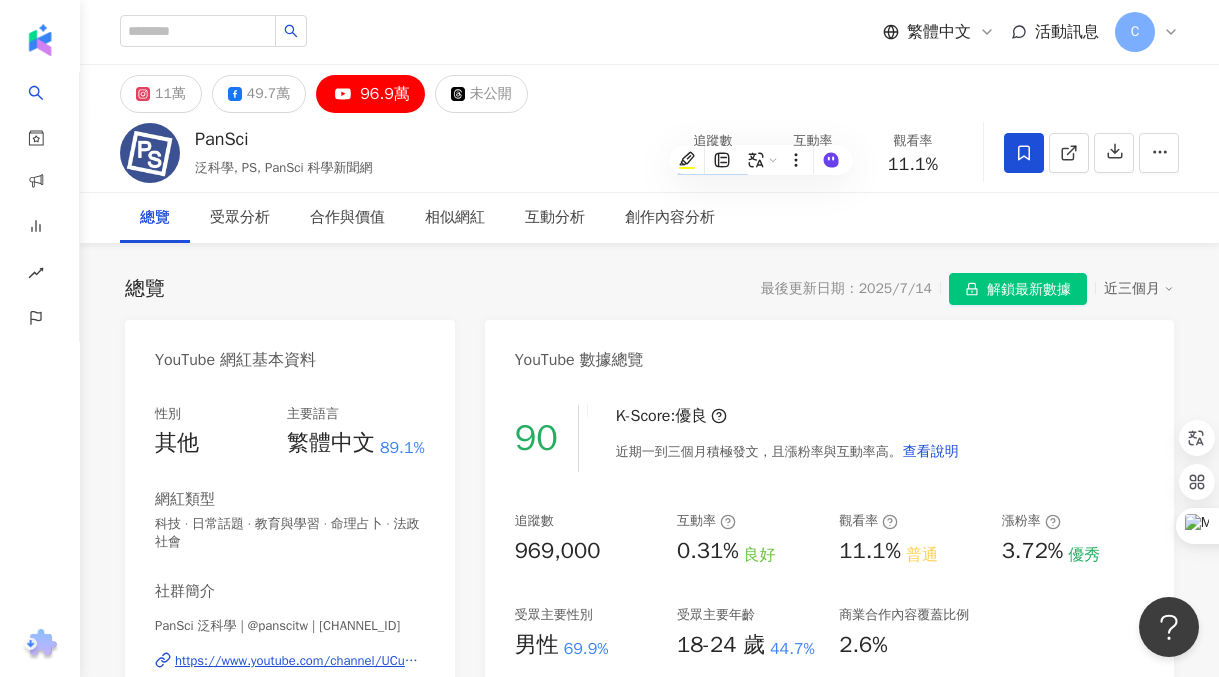 scroll, scrollTop: 124, scrollLeft: 0, axis: vertical 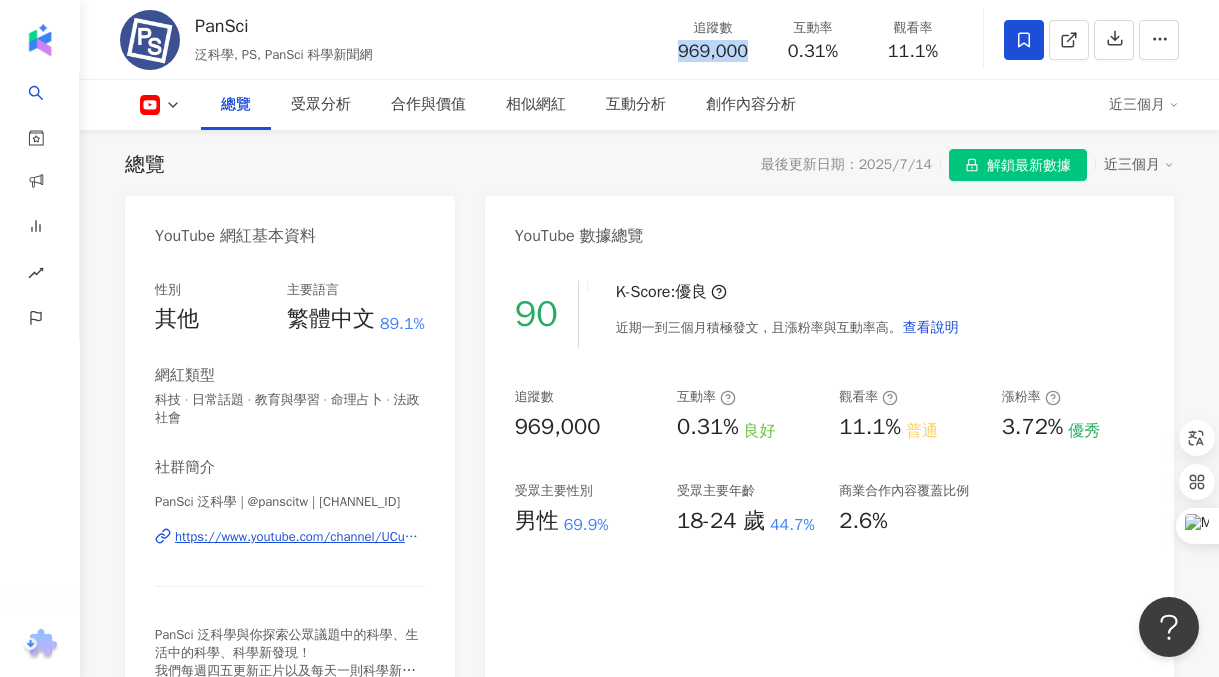 click on "https://www.youtube.com/channel/UCuHHKbwC0TWjeqxbqdO-N_g" at bounding box center (300, 537) 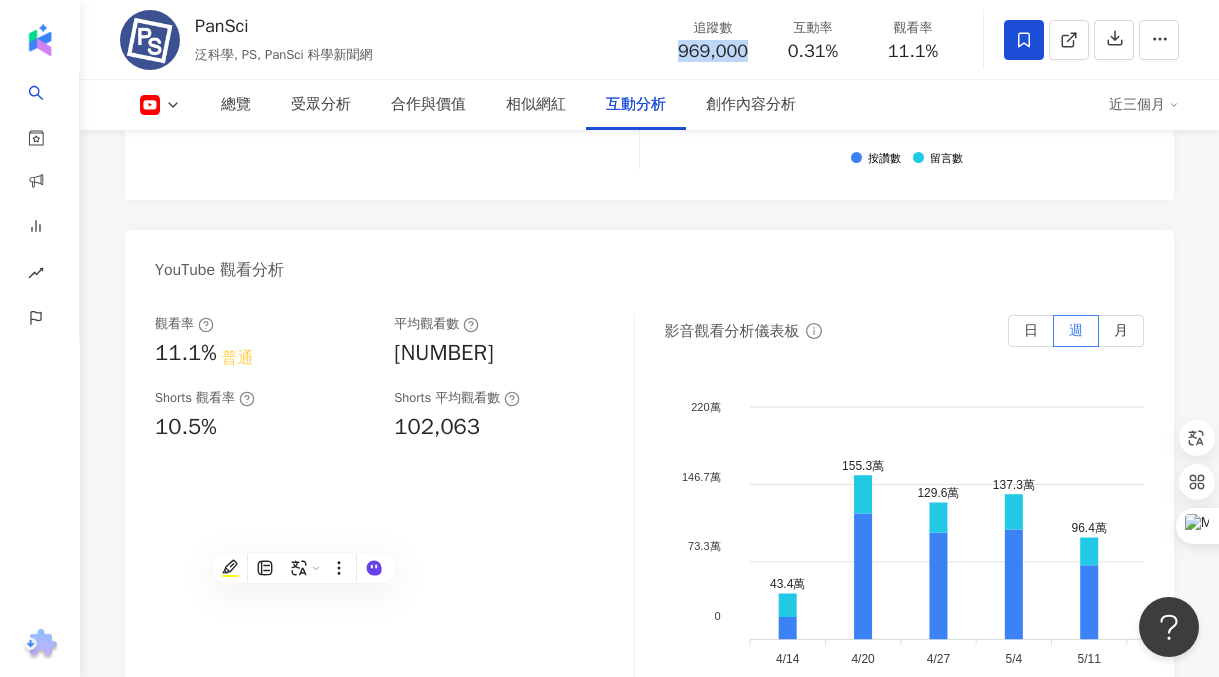 scroll, scrollTop: 3563, scrollLeft: 0, axis: vertical 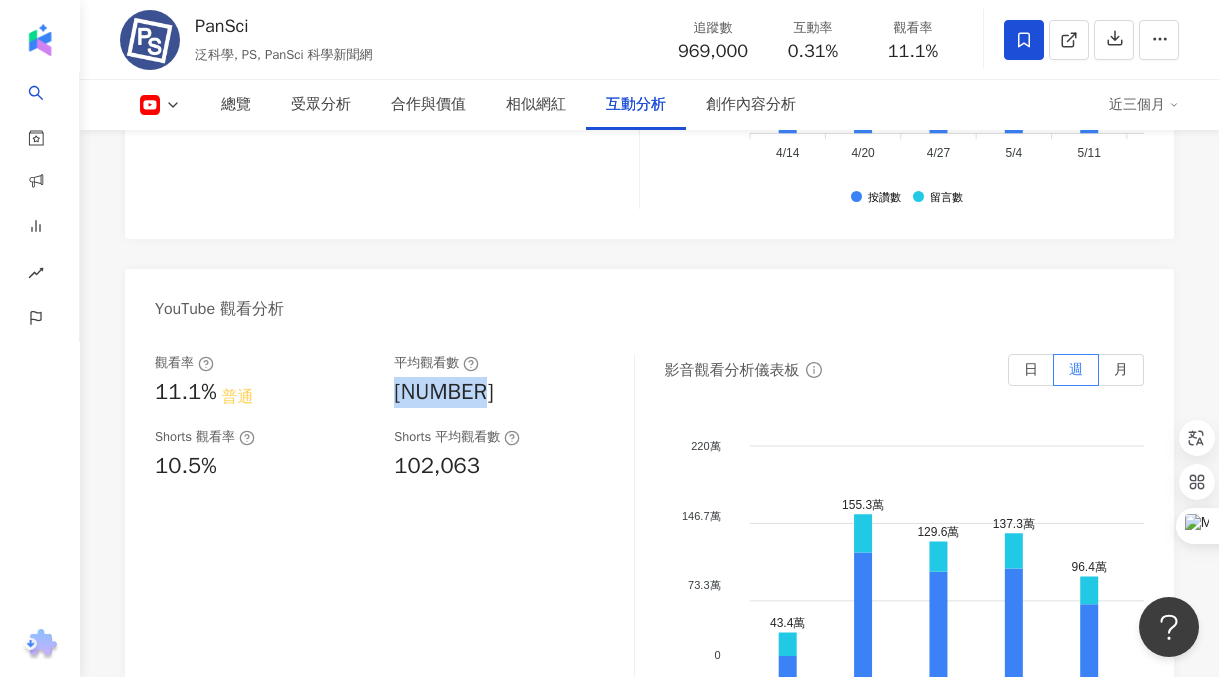 drag, startPoint x: 396, startPoint y: 390, endPoint x: 537, endPoint y: 399, distance: 141.28694 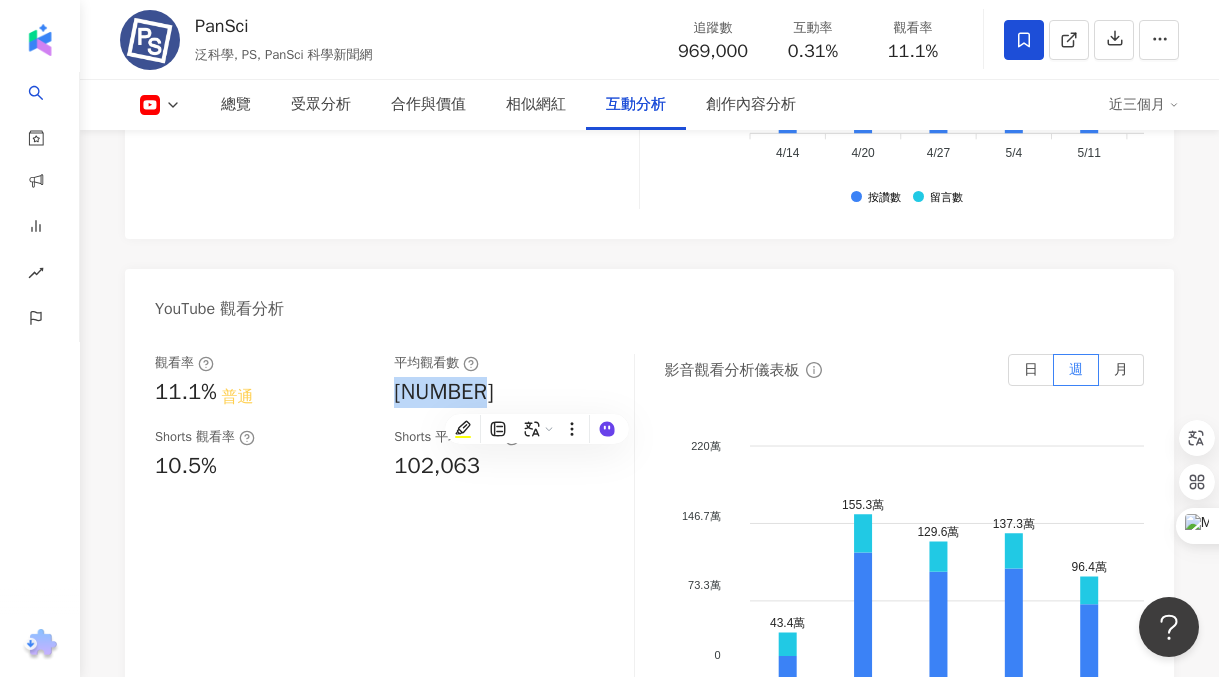 scroll, scrollTop: 3567, scrollLeft: 0, axis: vertical 